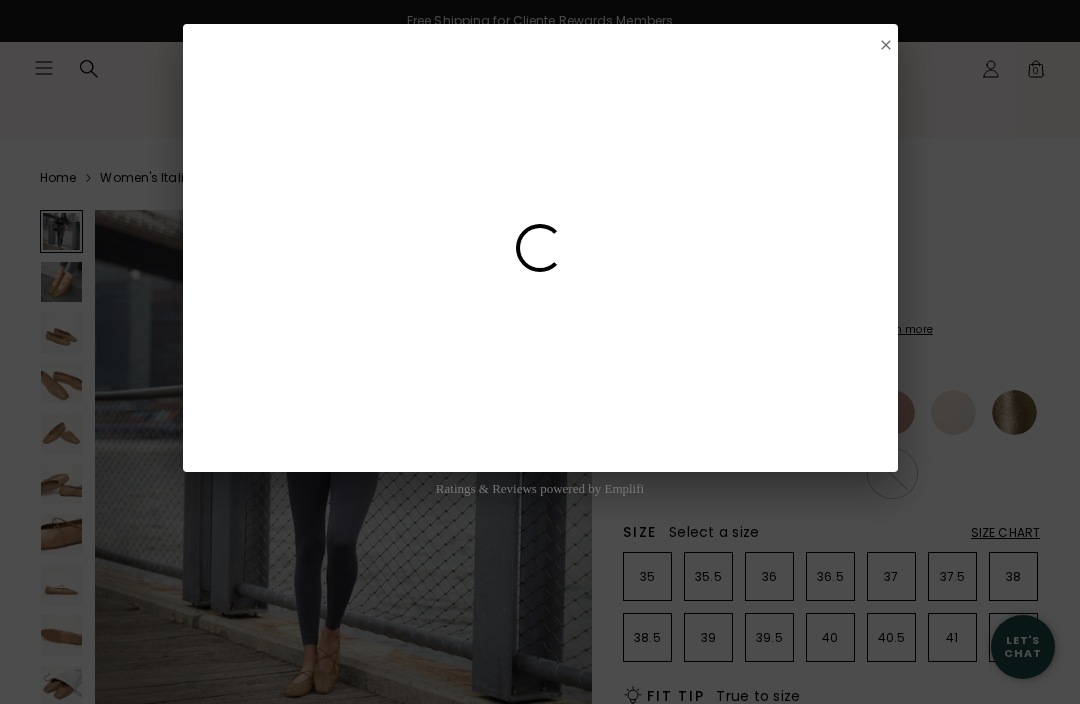 scroll, scrollTop: 0, scrollLeft: 0, axis: both 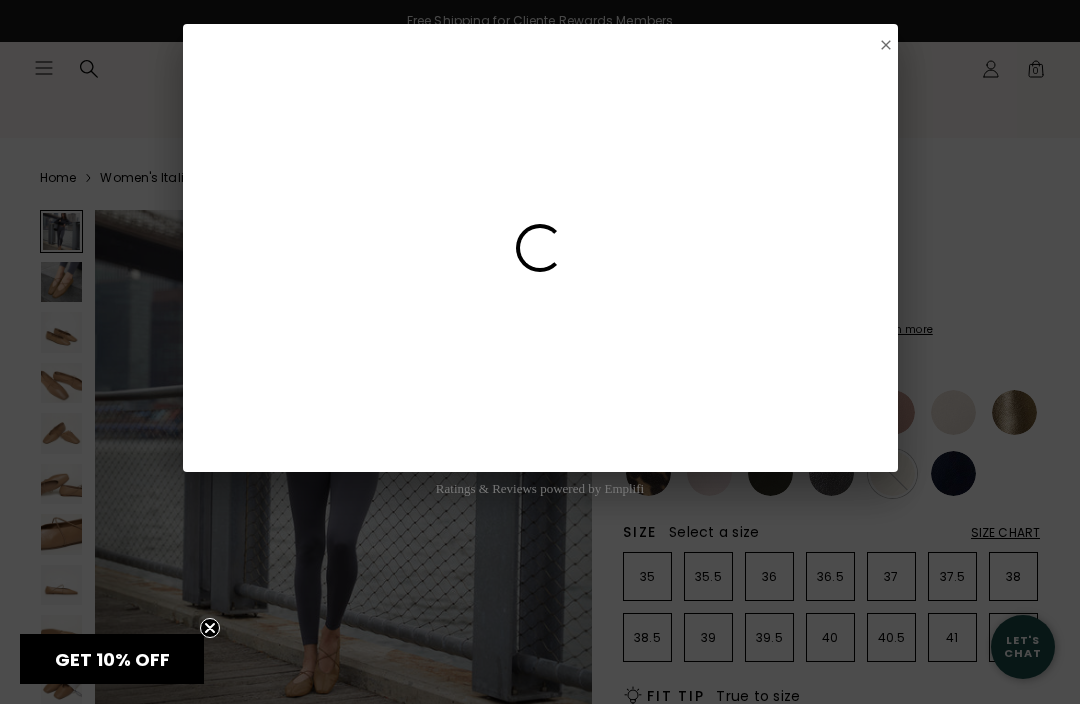 select on "US" 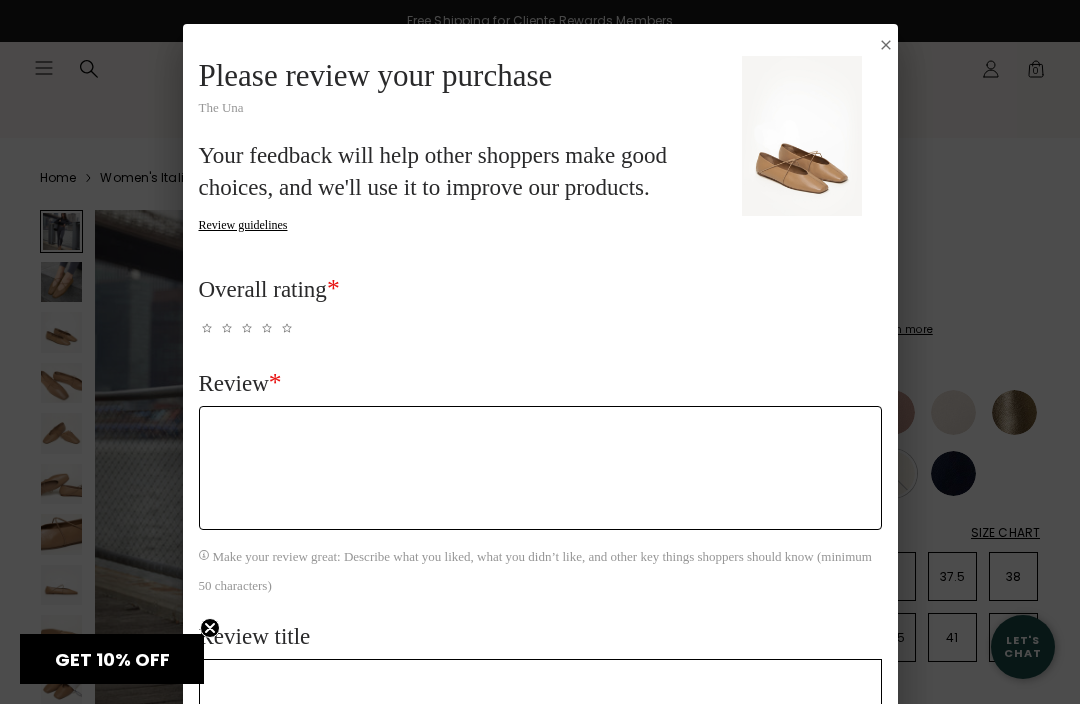 scroll, scrollTop: 0, scrollLeft: 0, axis: both 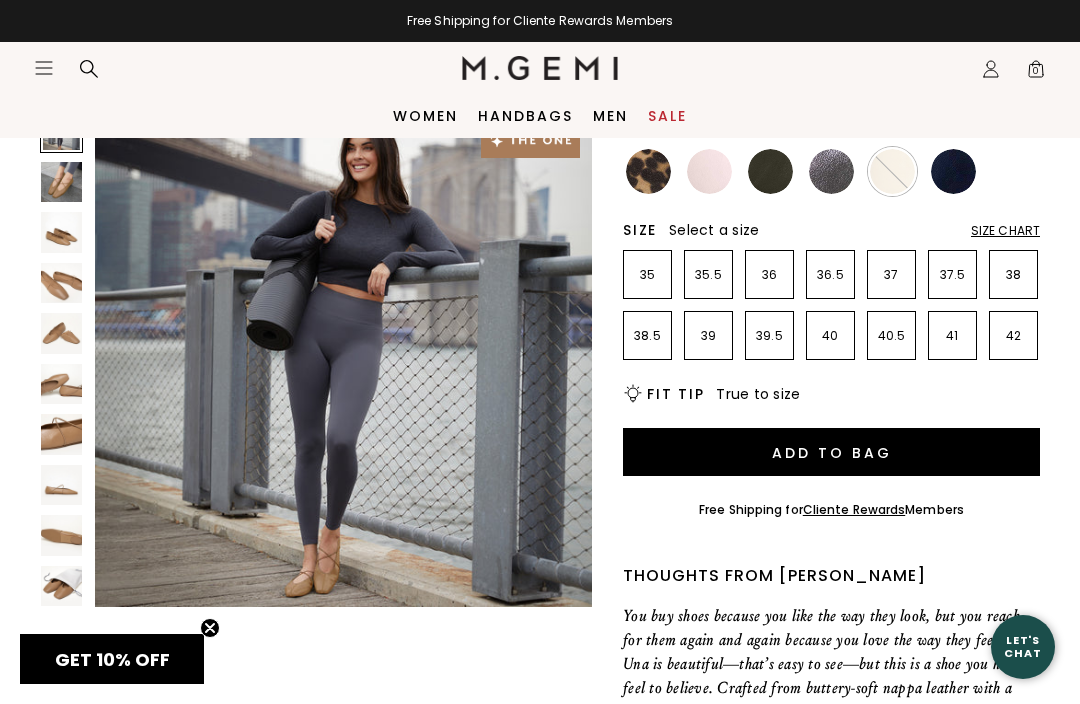 click on "Sale" at bounding box center (667, 116) 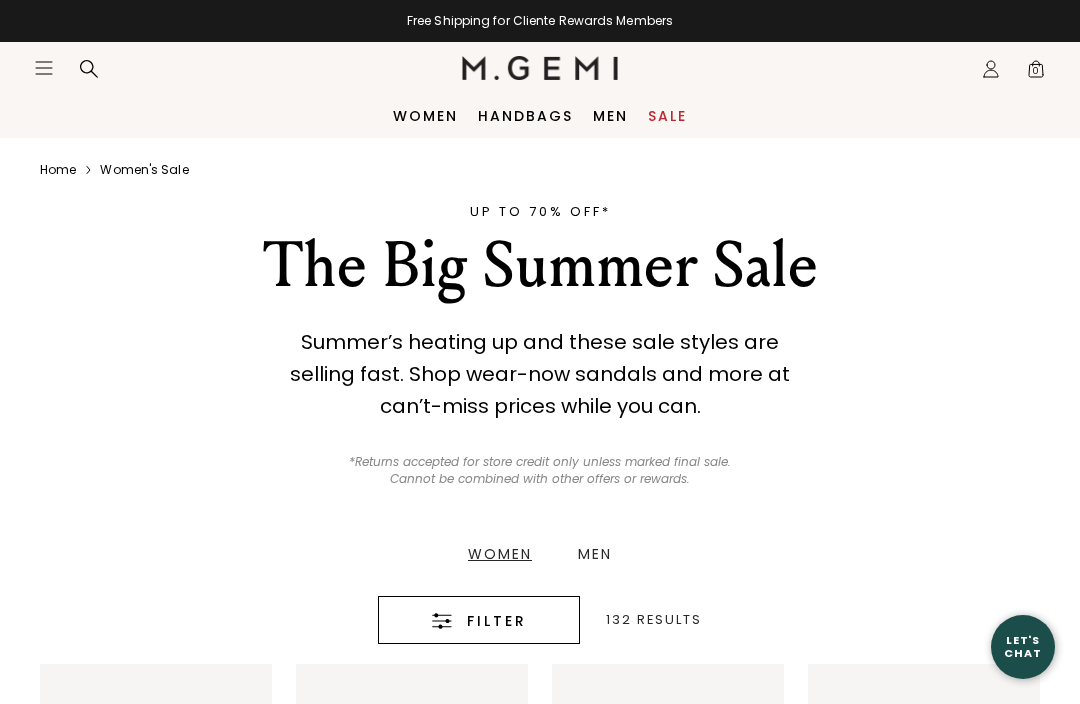 scroll, scrollTop: 0, scrollLeft: 0, axis: both 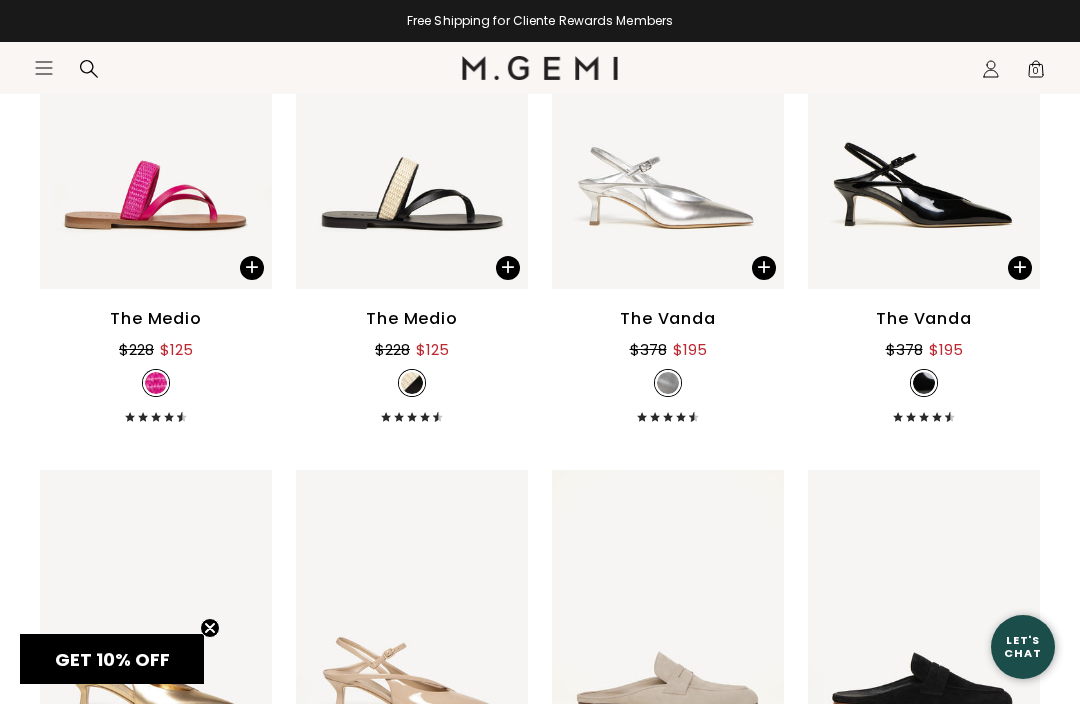 click on "The Vanda $378 $195" at bounding box center (924, 364) 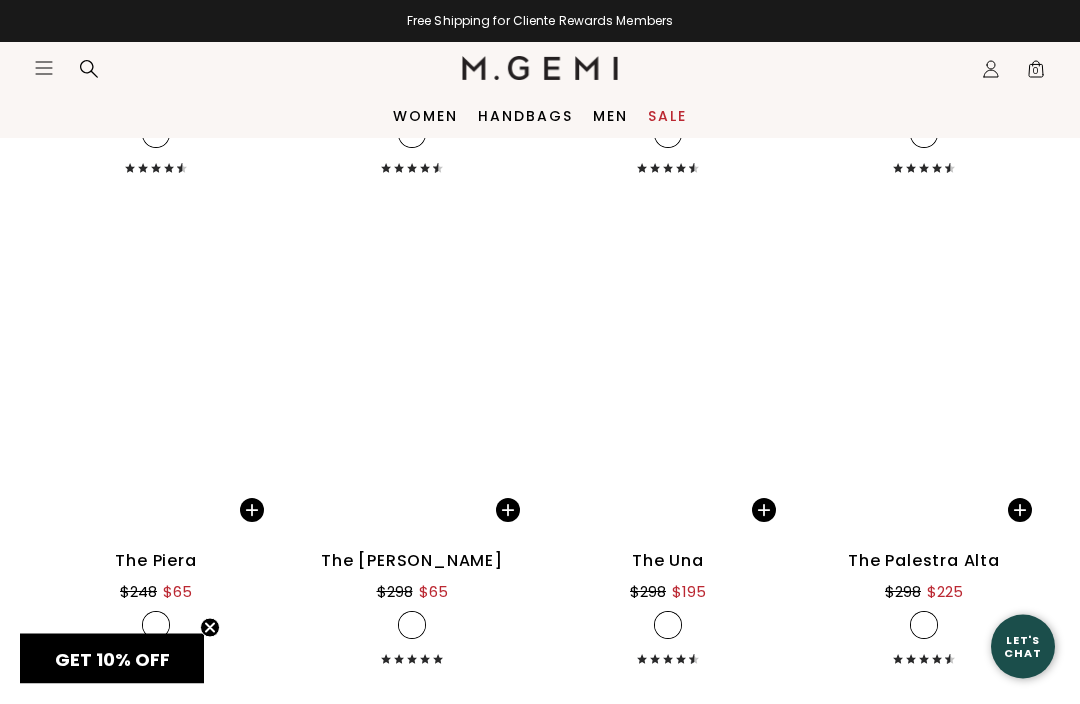 scroll, scrollTop: 15171, scrollLeft: 0, axis: vertical 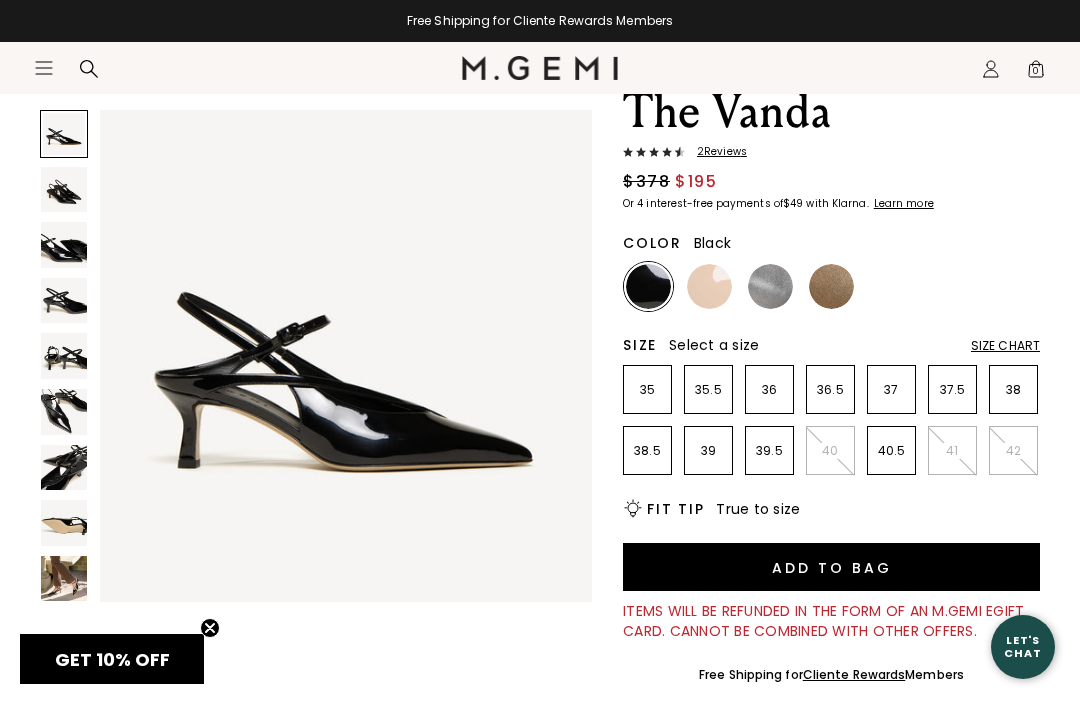 click at bounding box center (64, 468) 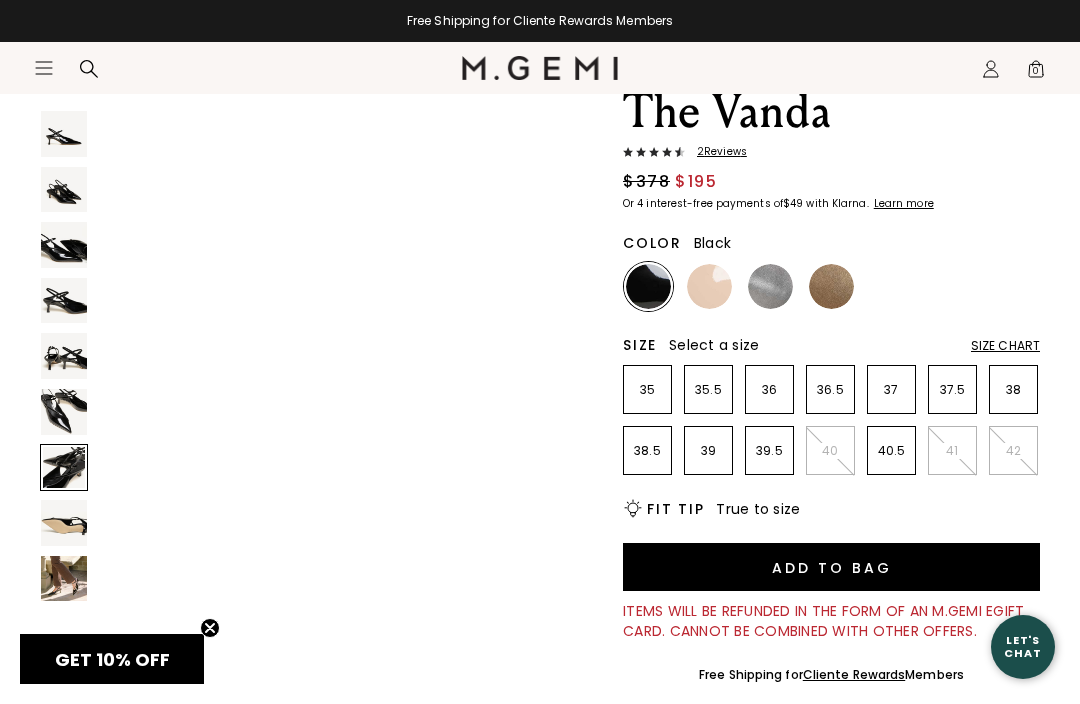 scroll, scrollTop: 3074, scrollLeft: 0, axis: vertical 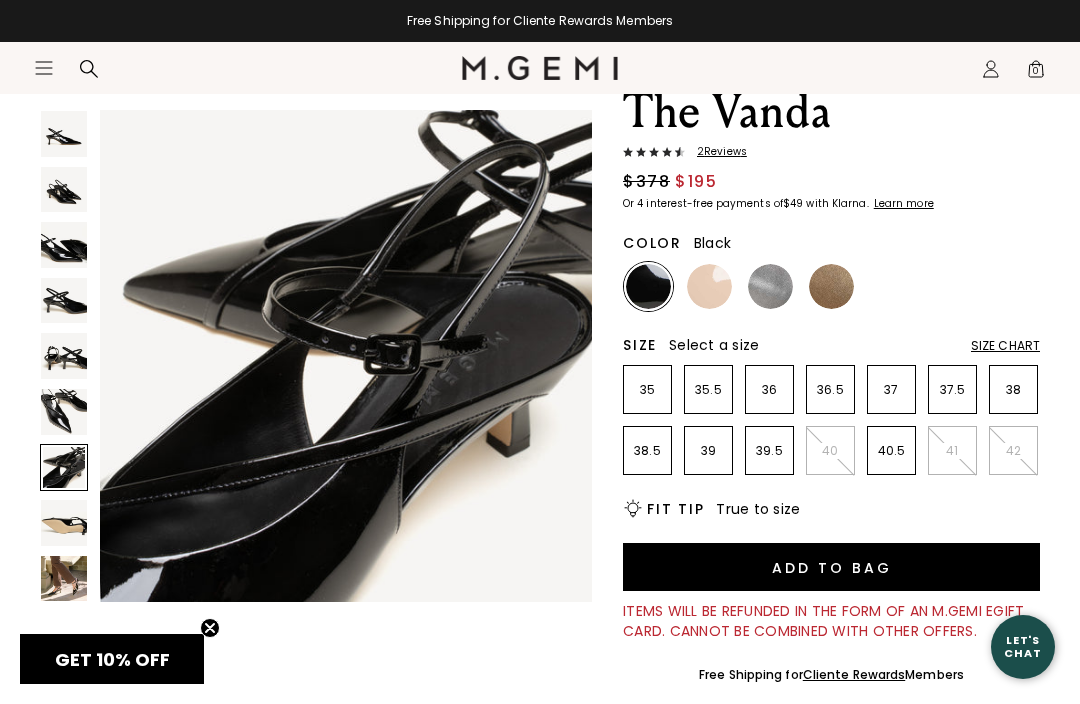 click at bounding box center (64, 412) 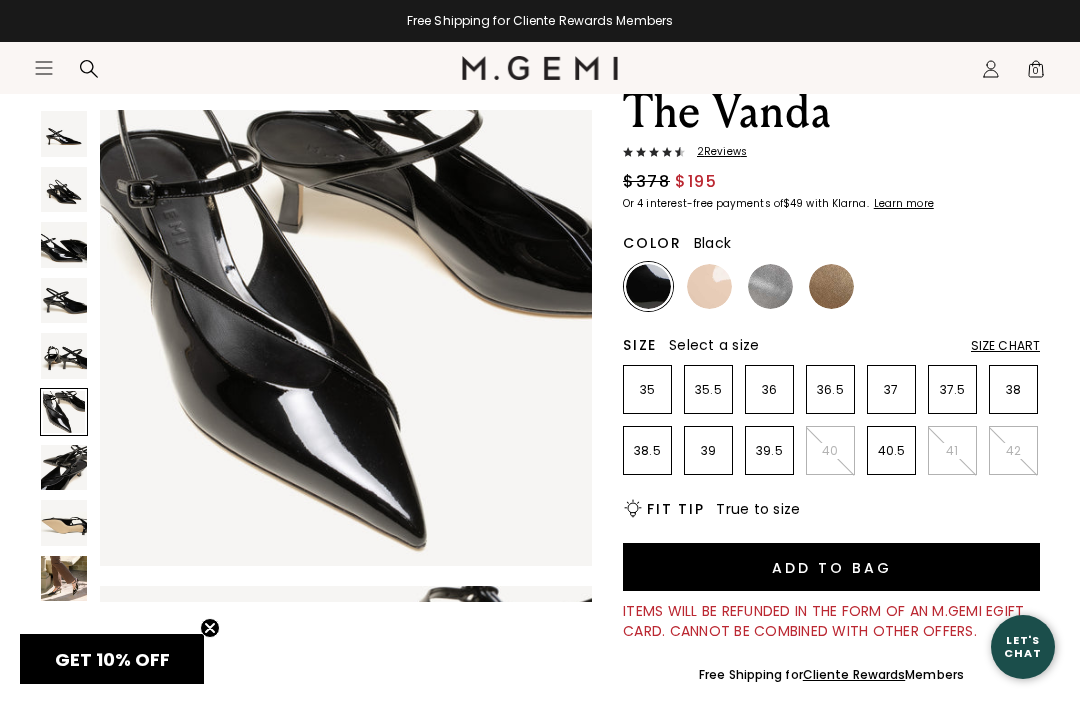 scroll, scrollTop: 2562, scrollLeft: 0, axis: vertical 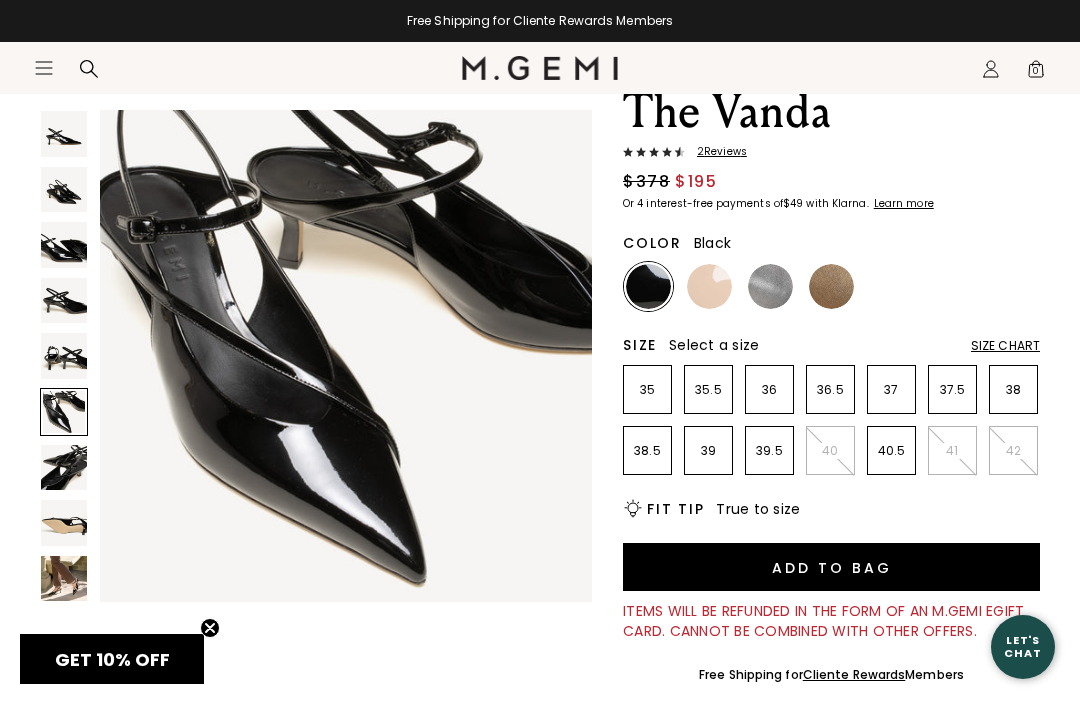 click at bounding box center (64, 356) 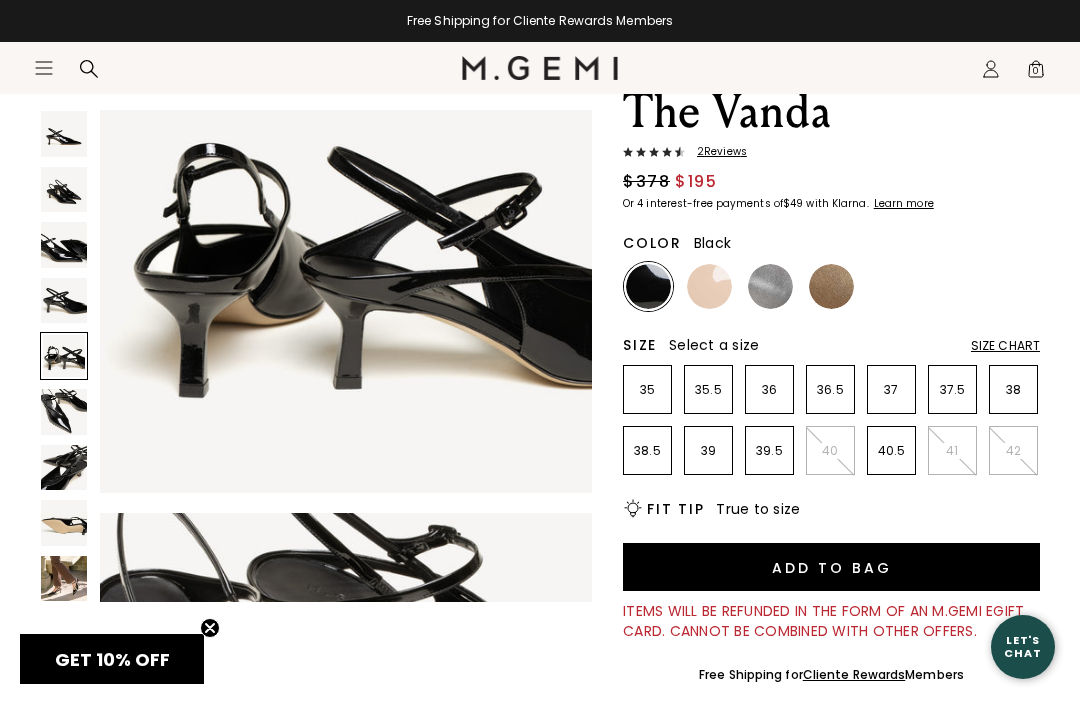 scroll, scrollTop: 2050, scrollLeft: 0, axis: vertical 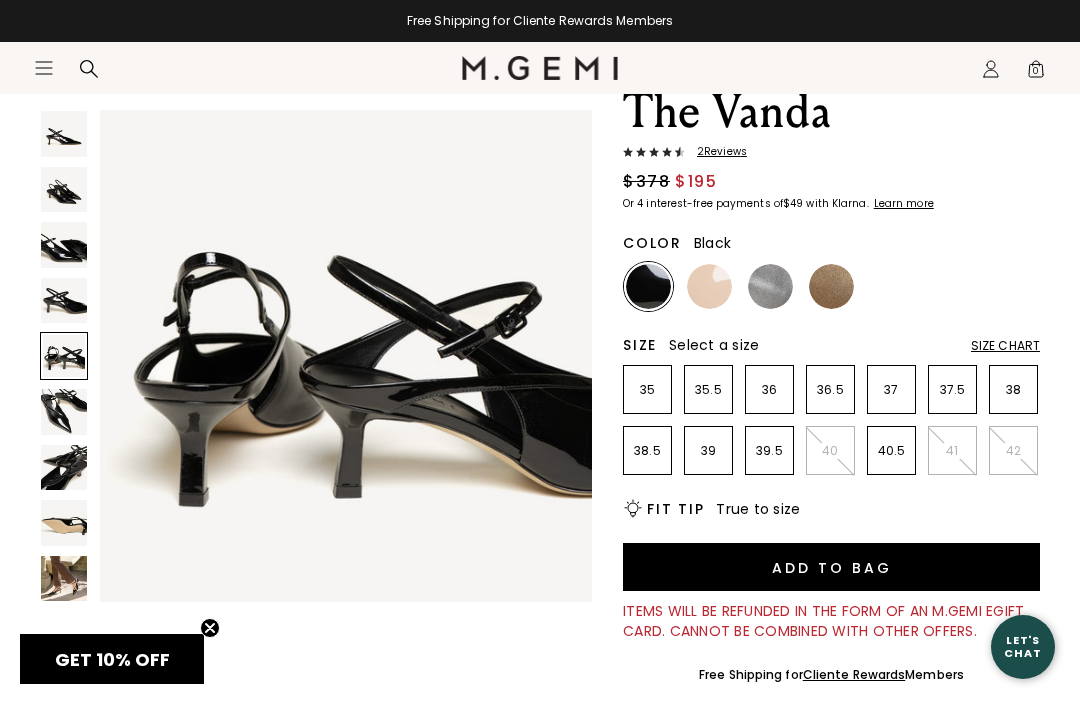 click at bounding box center [64, 301] 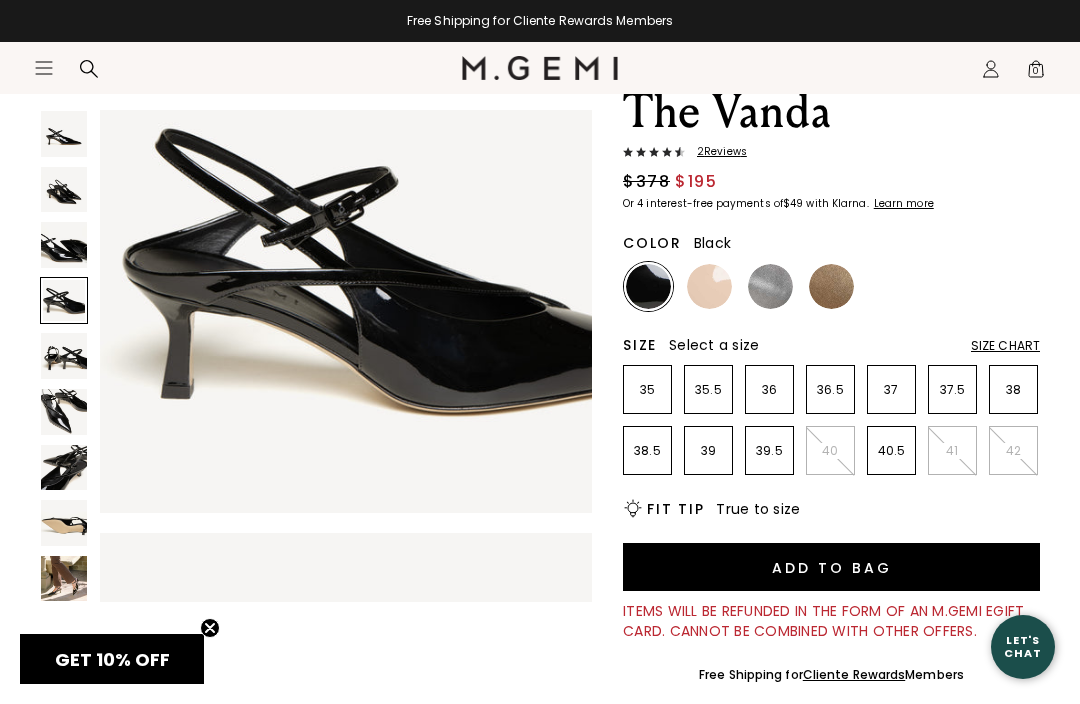 scroll, scrollTop: 1537, scrollLeft: 0, axis: vertical 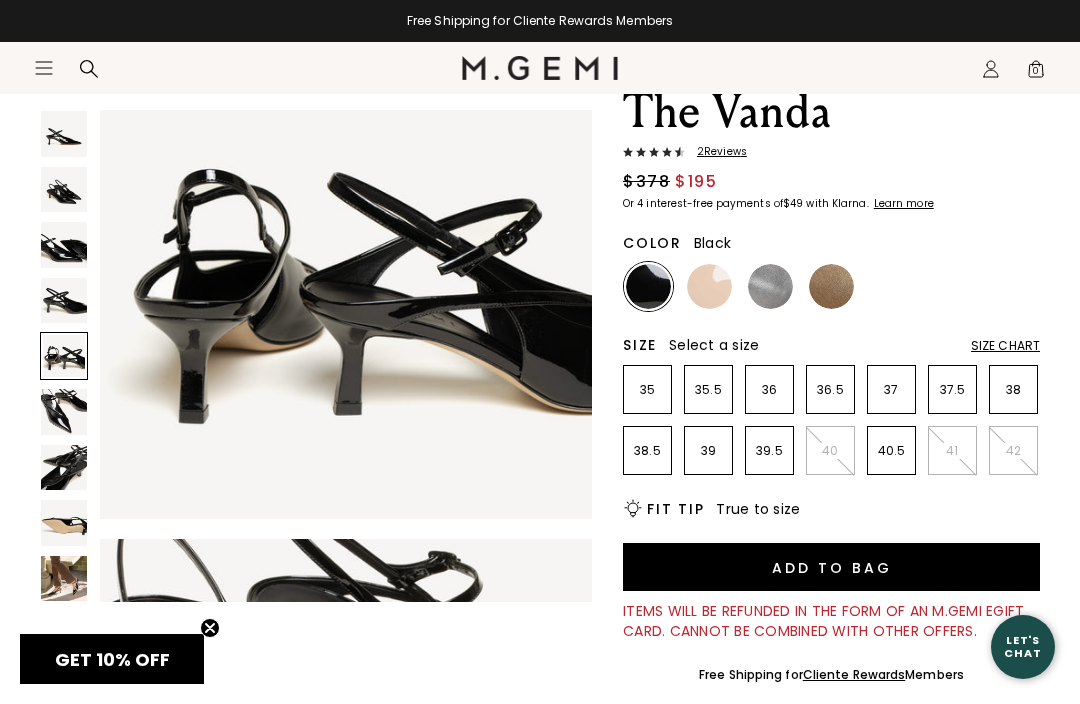 click at bounding box center [64, 579] 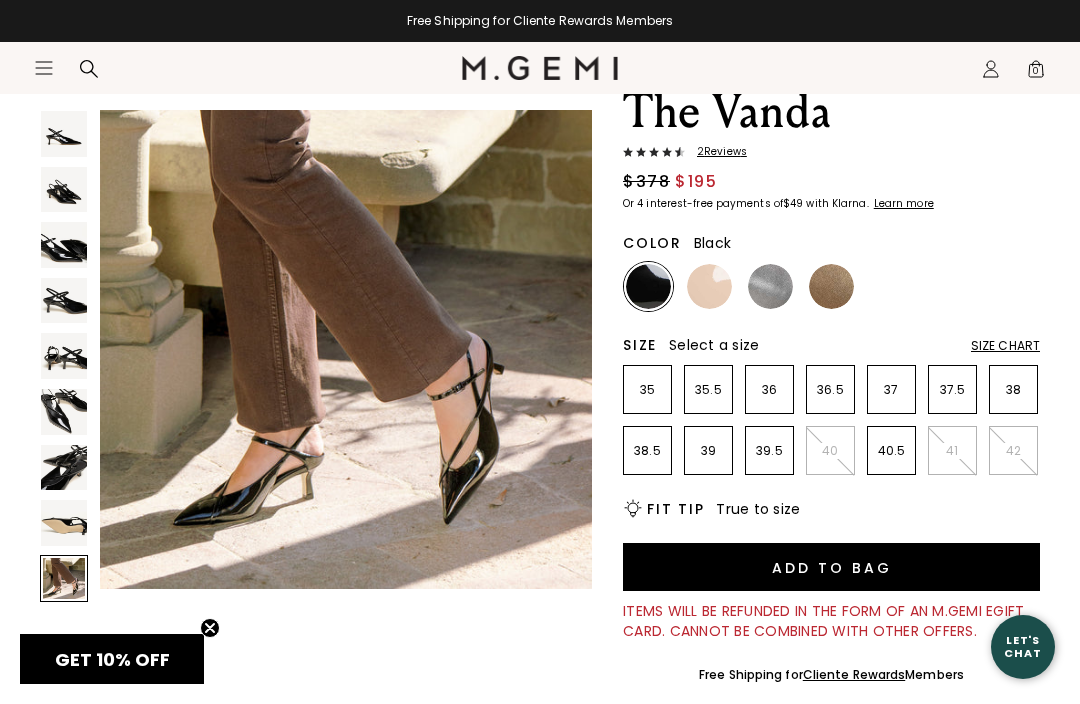 scroll, scrollTop: 4117, scrollLeft: 0, axis: vertical 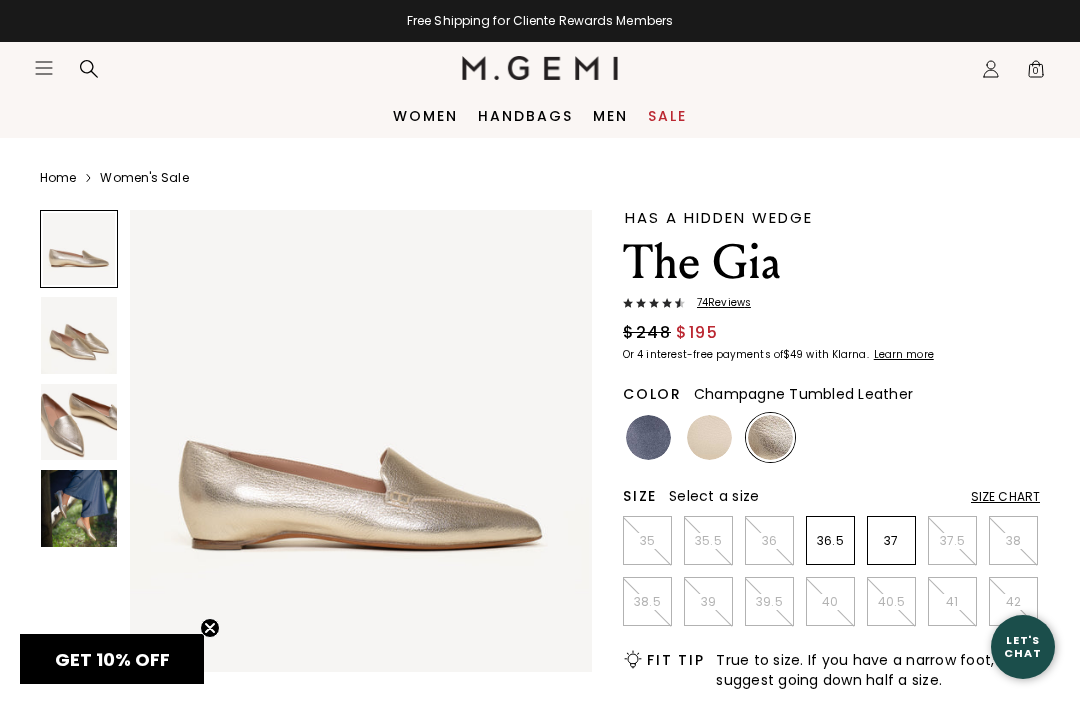 click at bounding box center (79, 422) 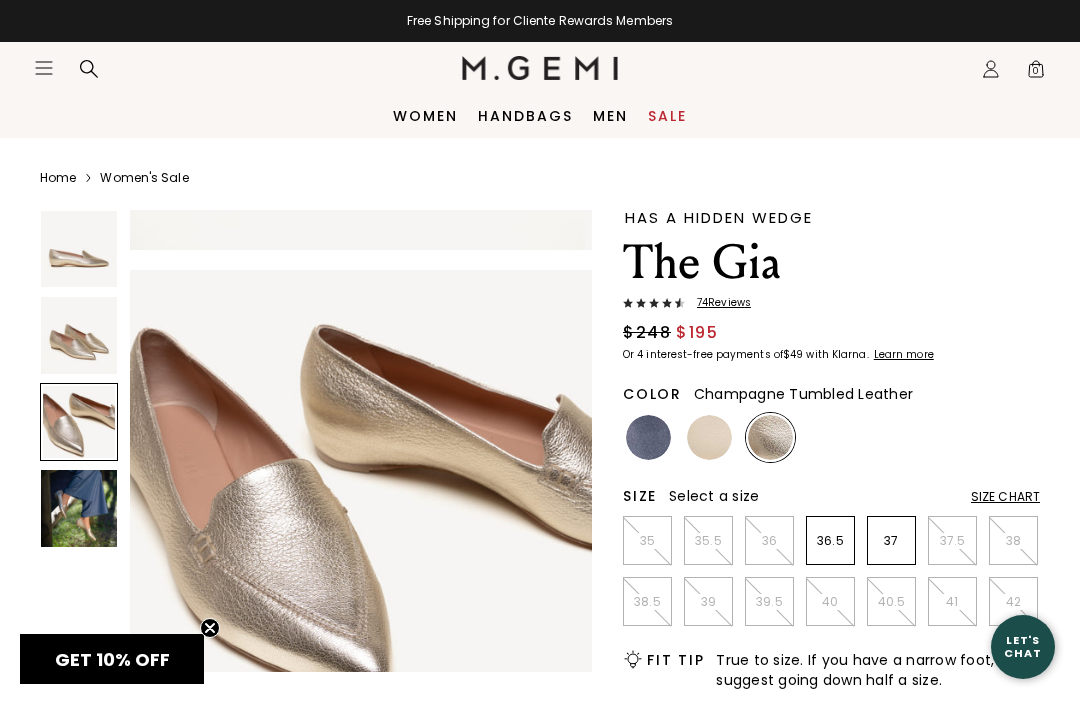 scroll, scrollTop: 963, scrollLeft: 0, axis: vertical 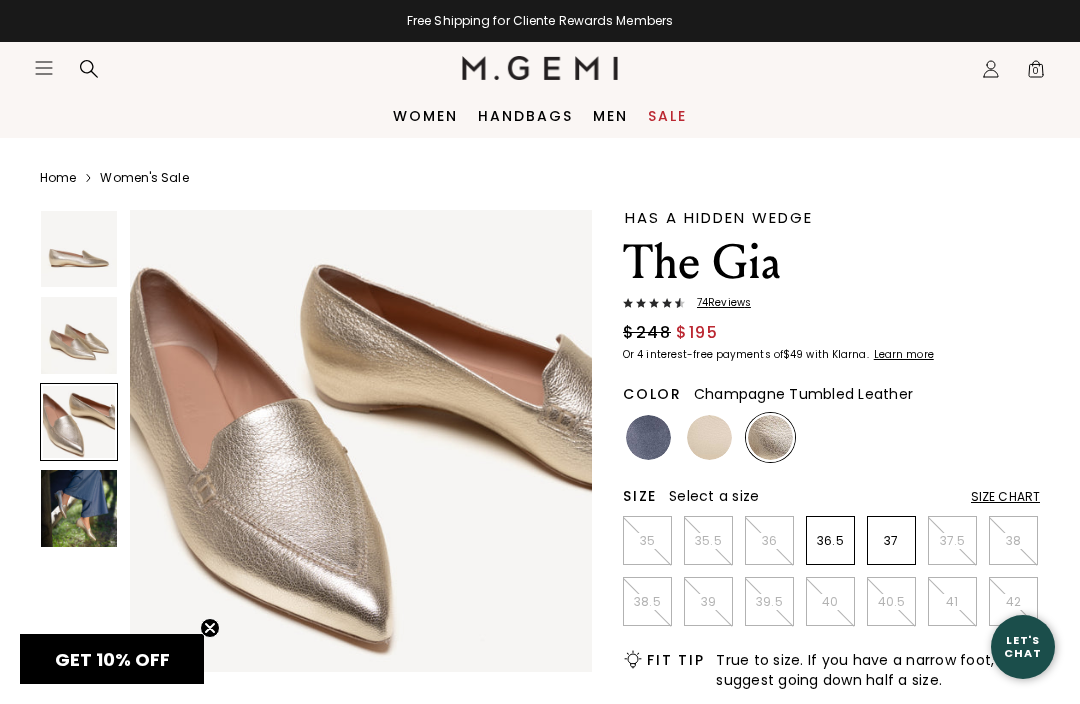 click at bounding box center (709, 437) 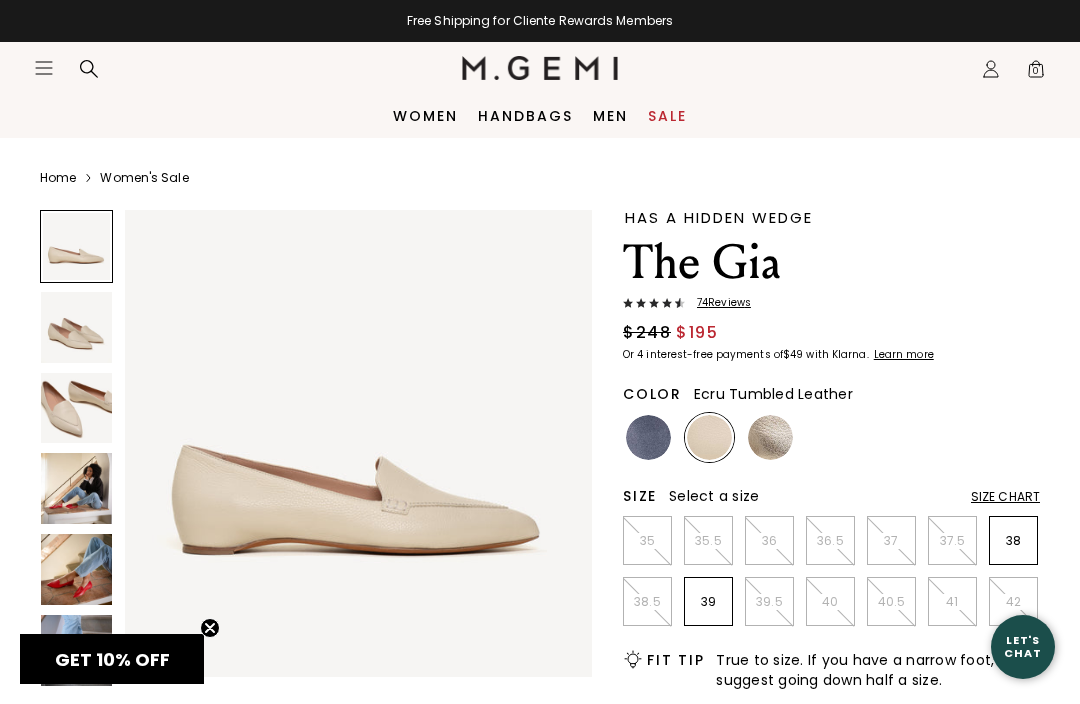 scroll, scrollTop: 0, scrollLeft: 0, axis: both 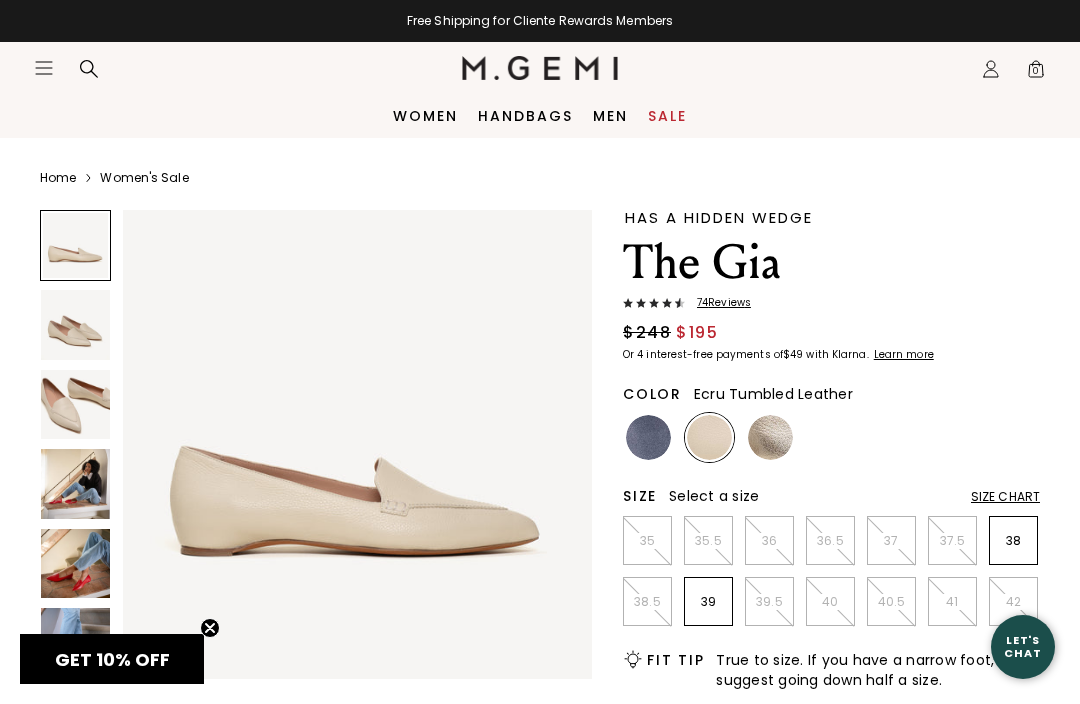 click at bounding box center (75, 404) 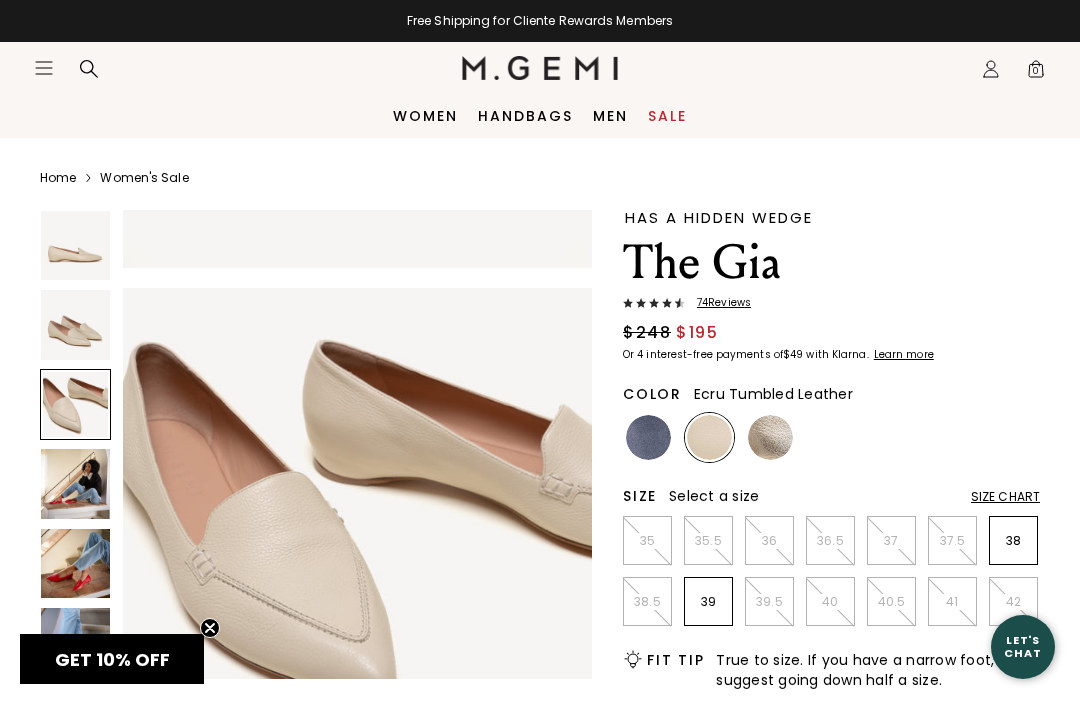 scroll, scrollTop: 977, scrollLeft: 0, axis: vertical 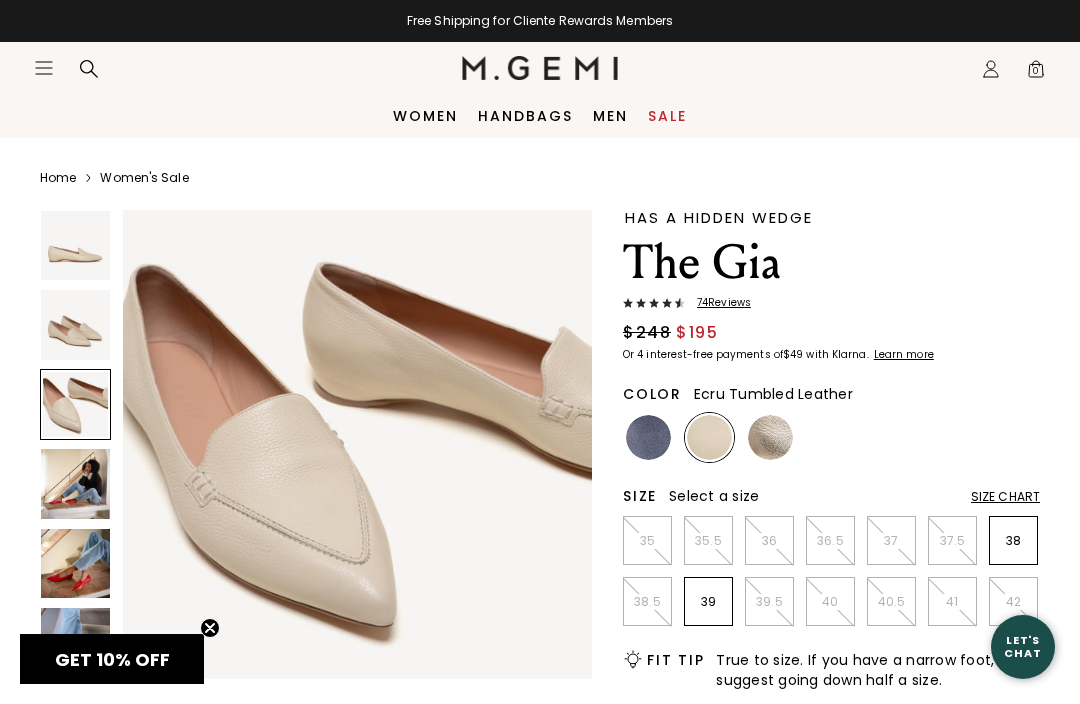 click at bounding box center [648, 437] 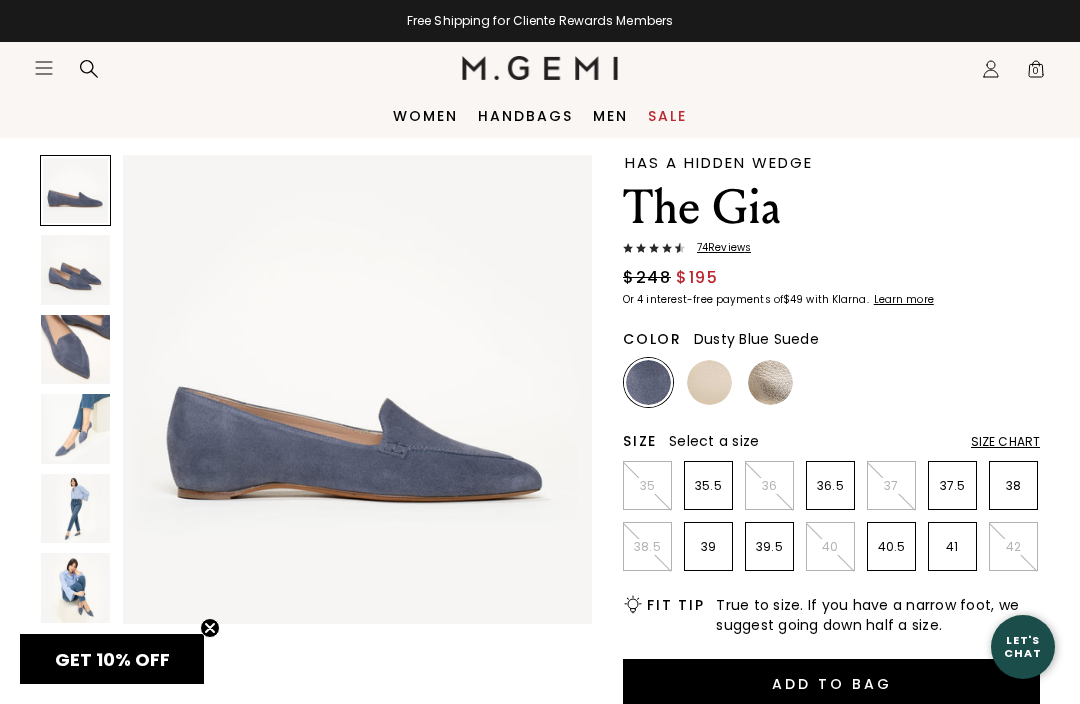 scroll, scrollTop: 48, scrollLeft: 0, axis: vertical 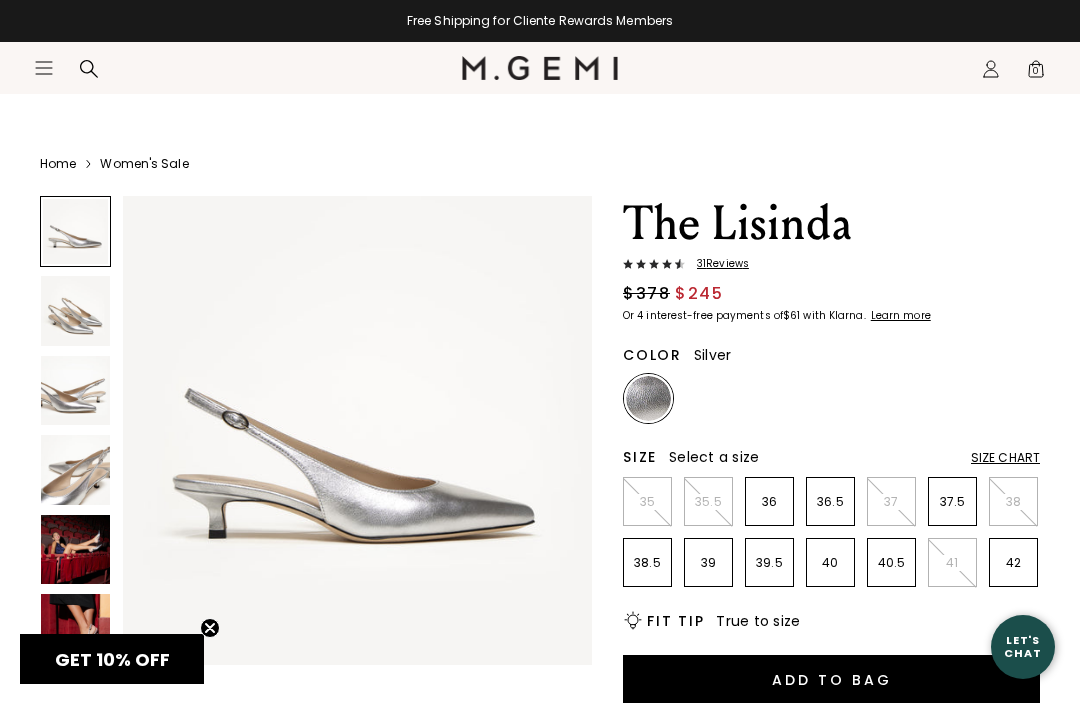 click at bounding box center [75, 469] 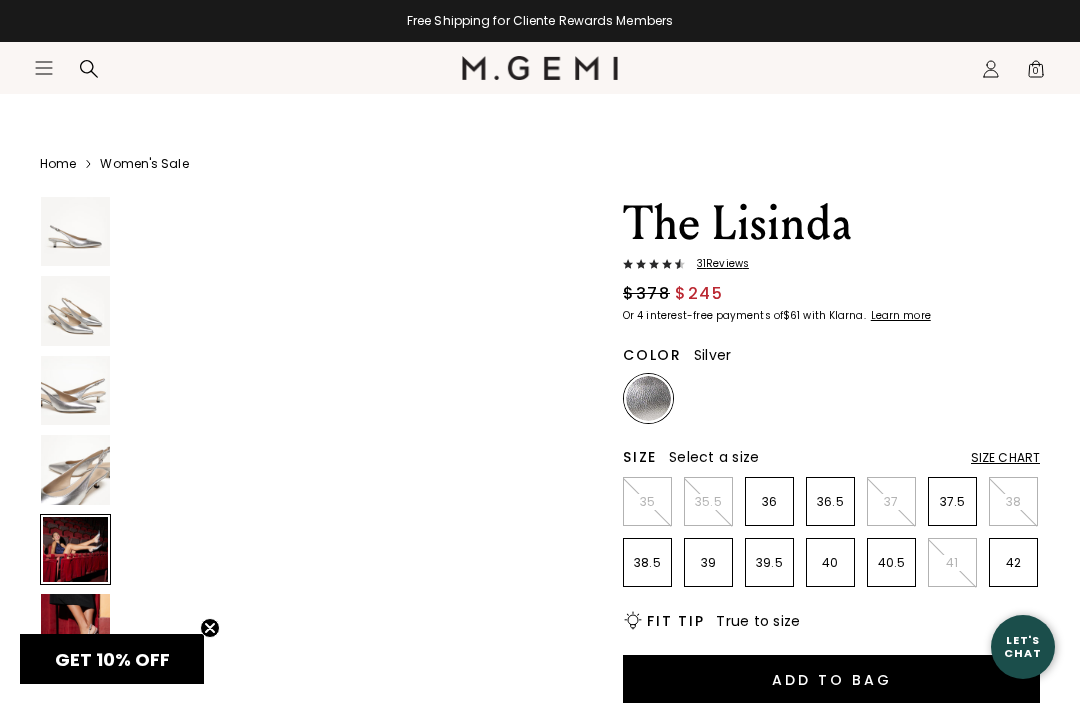 scroll, scrollTop: 1774, scrollLeft: 0, axis: vertical 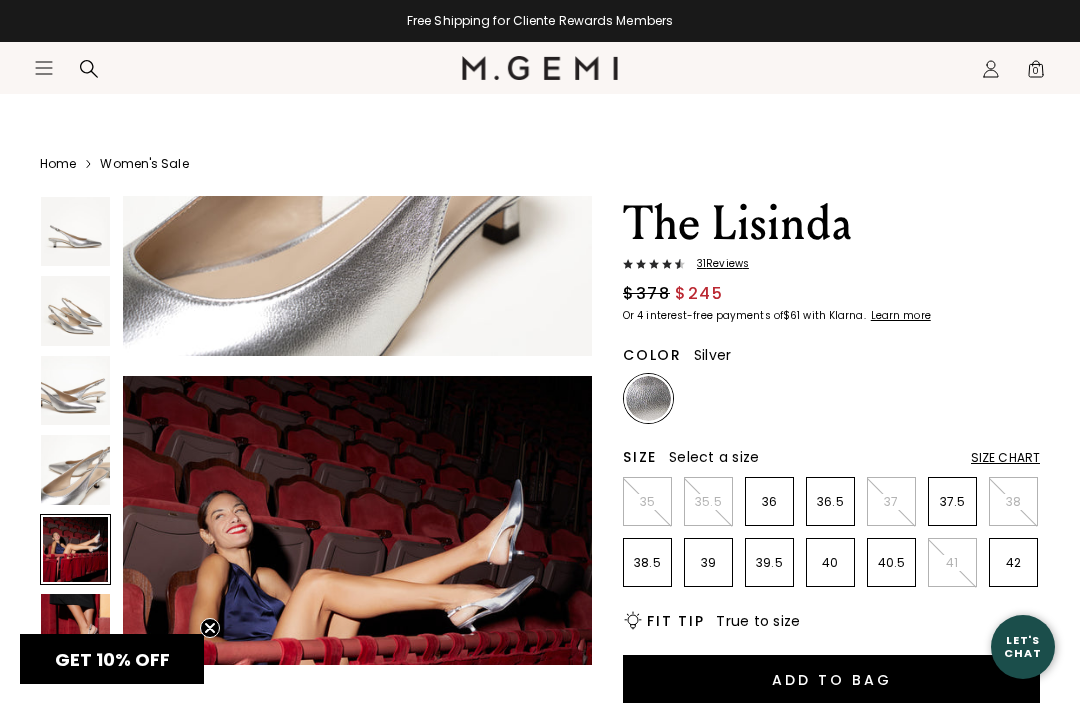click at bounding box center (75, 231) 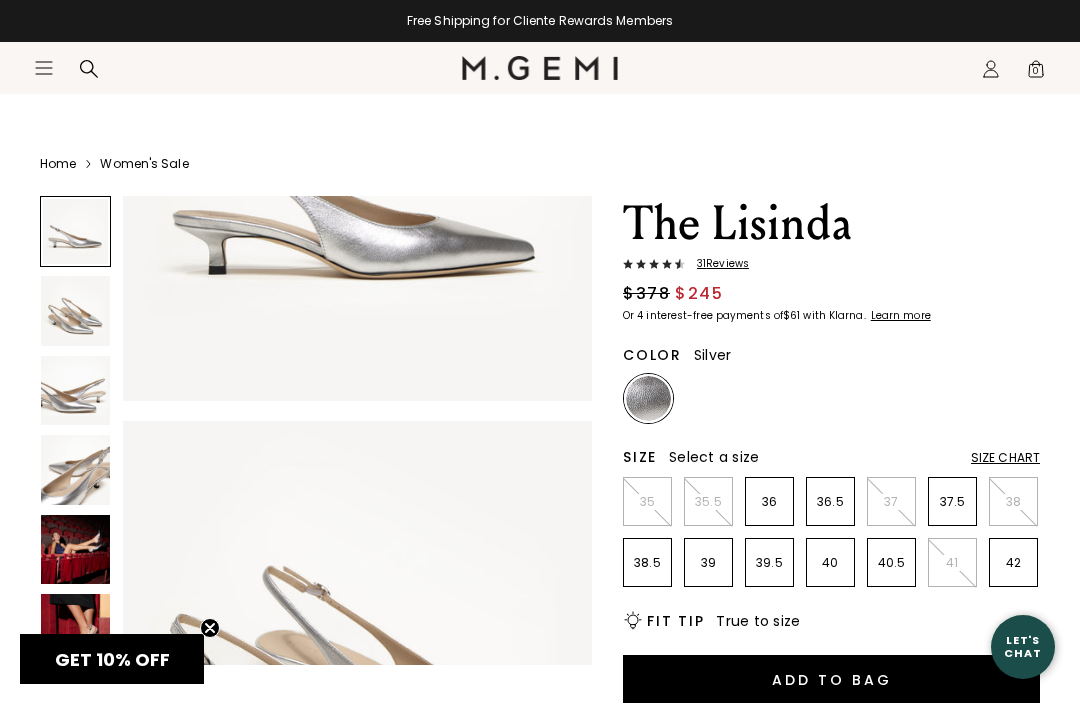 scroll, scrollTop: 0, scrollLeft: 0, axis: both 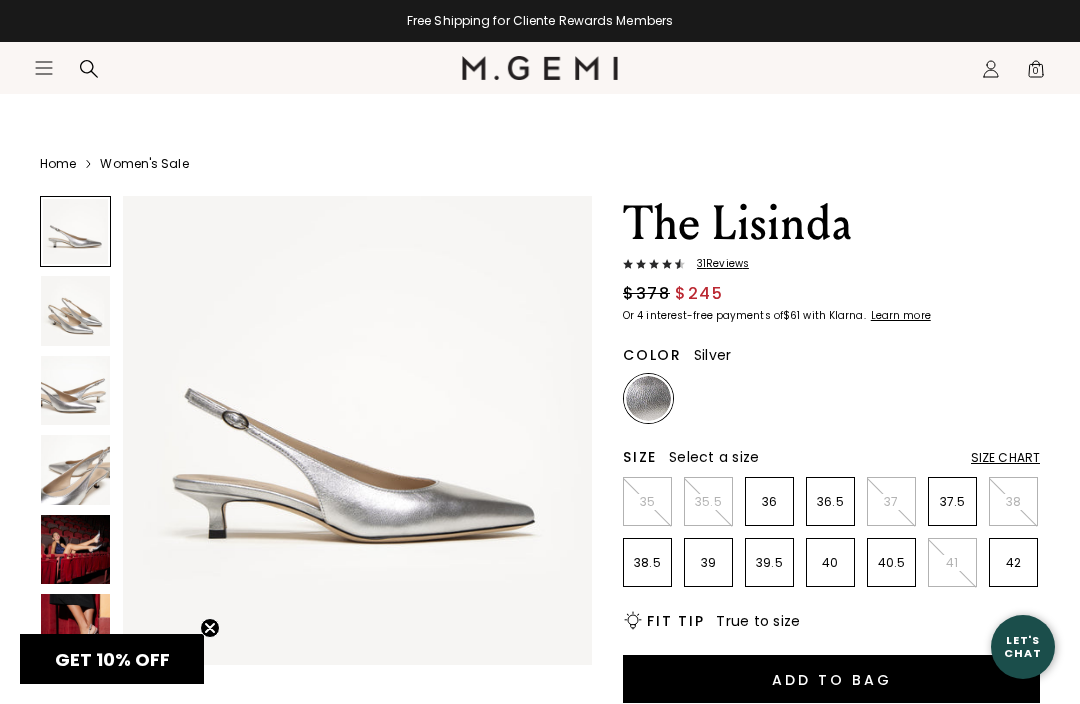 click at bounding box center (75, 310) 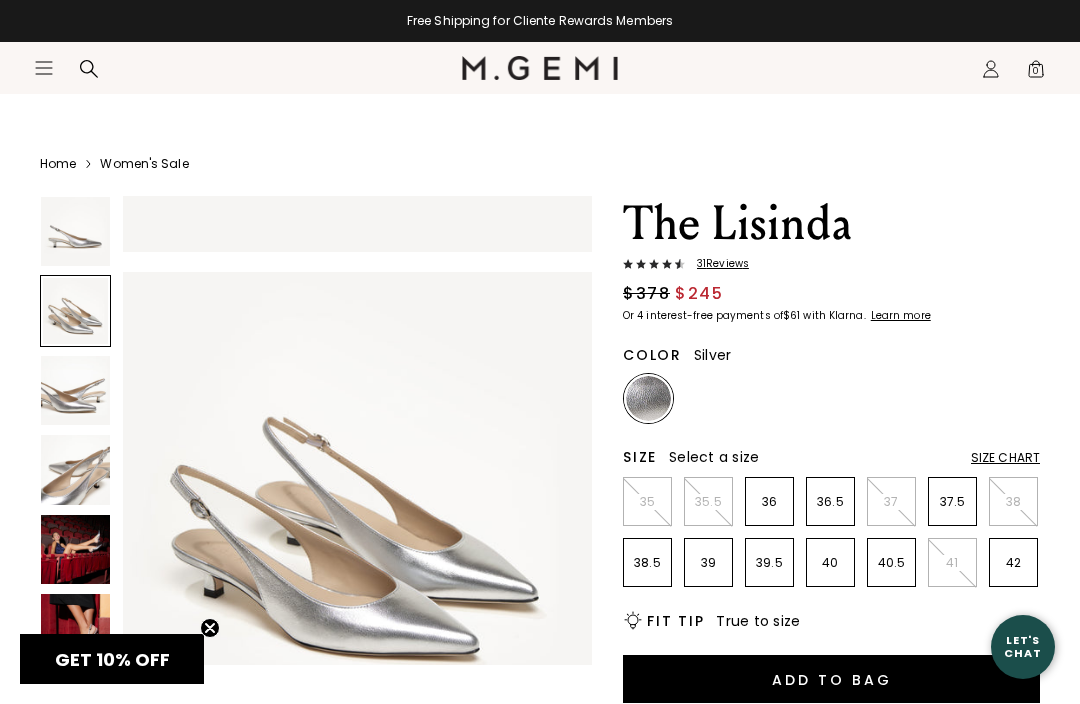 scroll, scrollTop: 489, scrollLeft: 0, axis: vertical 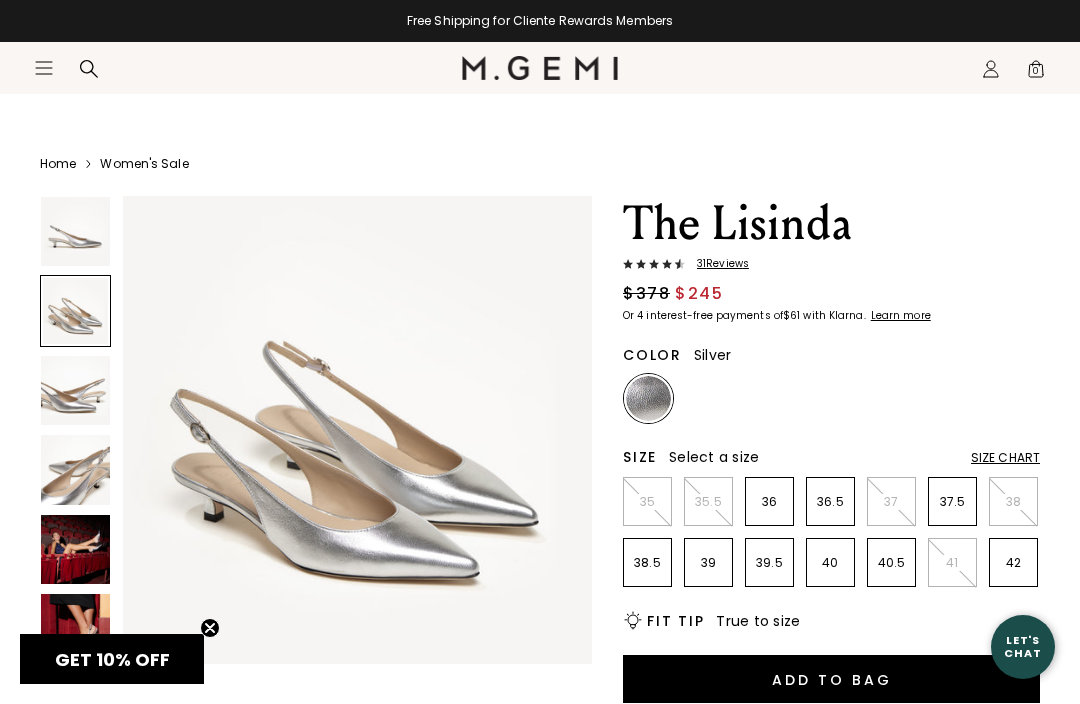click at bounding box center (75, 390) 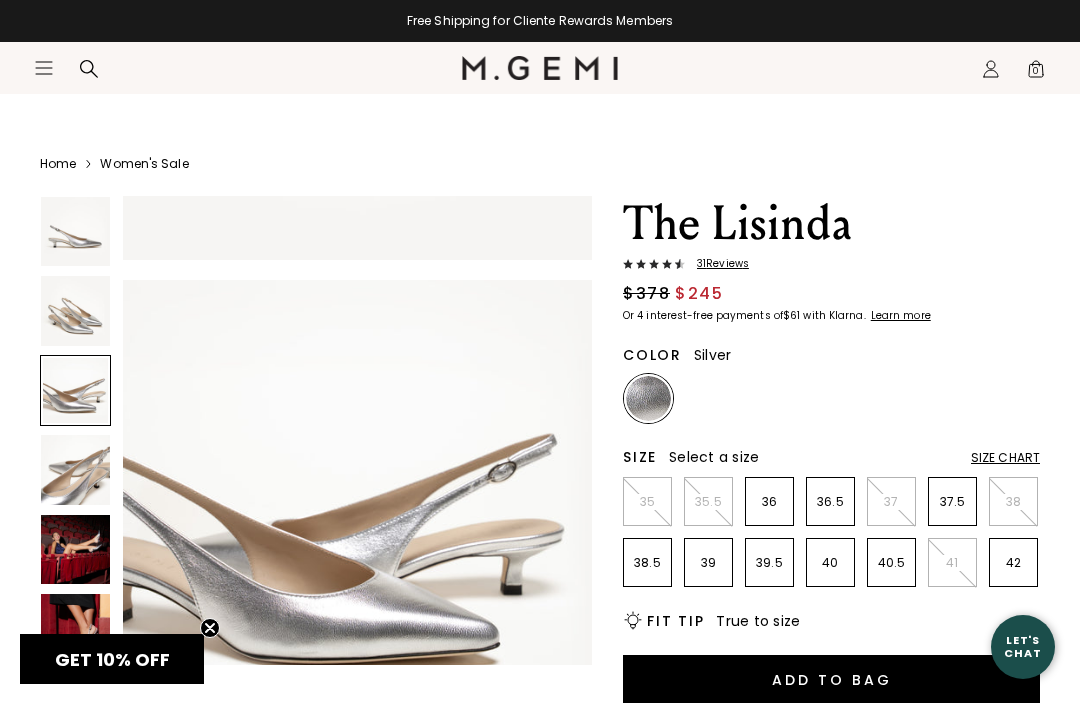 scroll, scrollTop: 977, scrollLeft: 0, axis: vertical 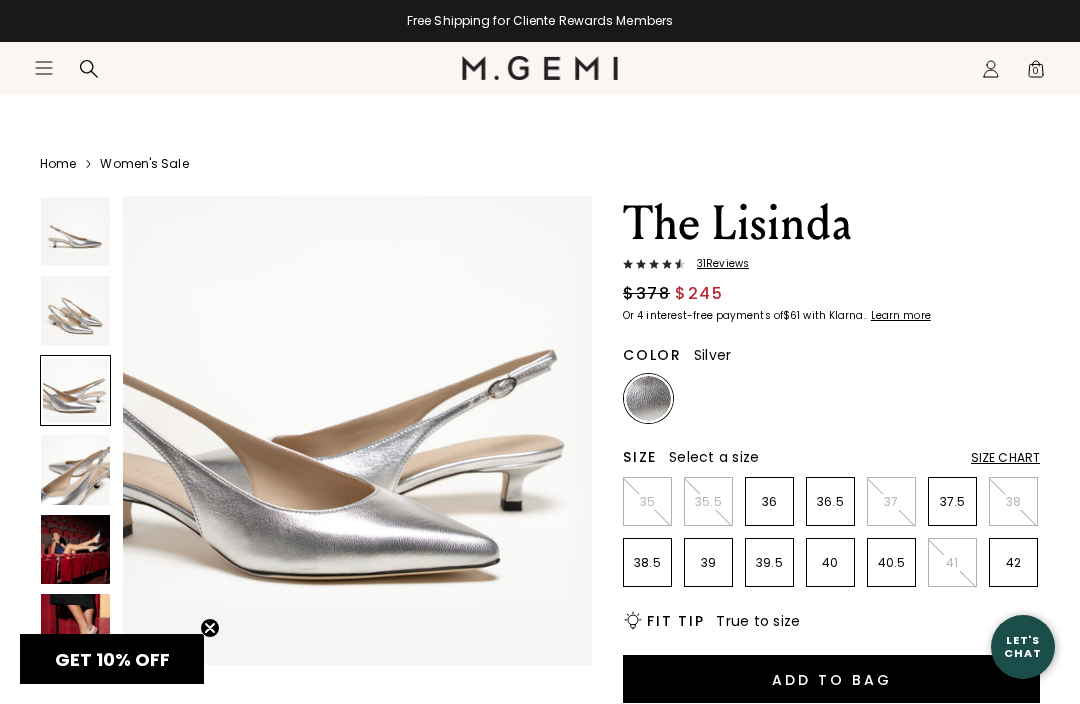 click at bounding box center (75, 469) 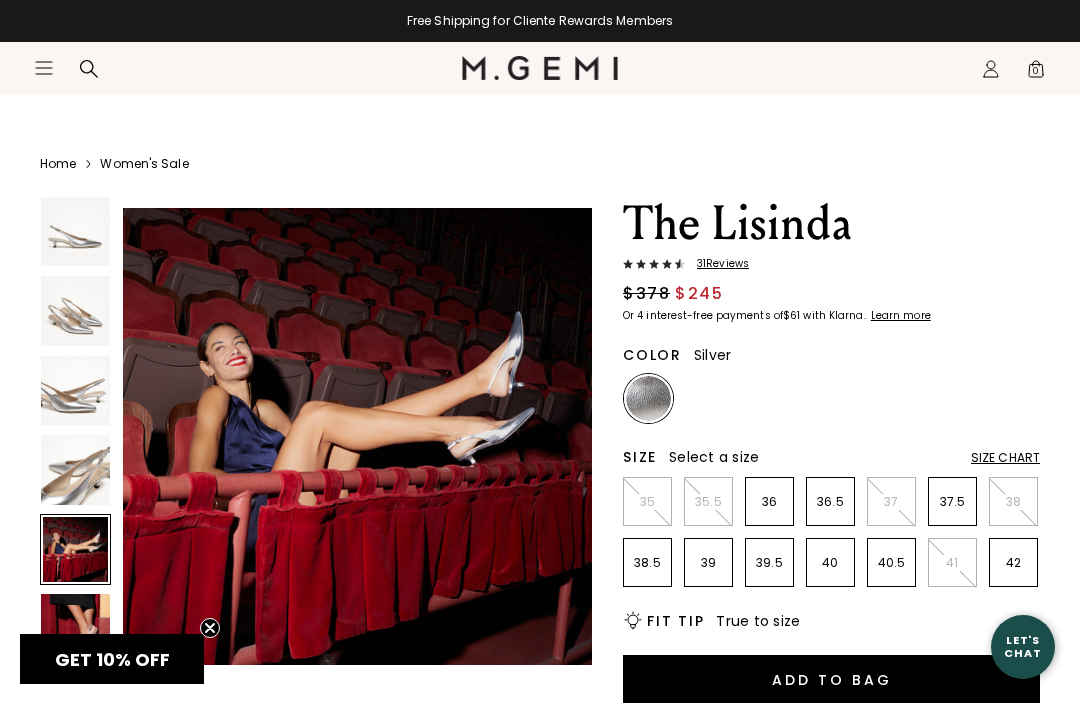 click at bounding box center [75, 549] 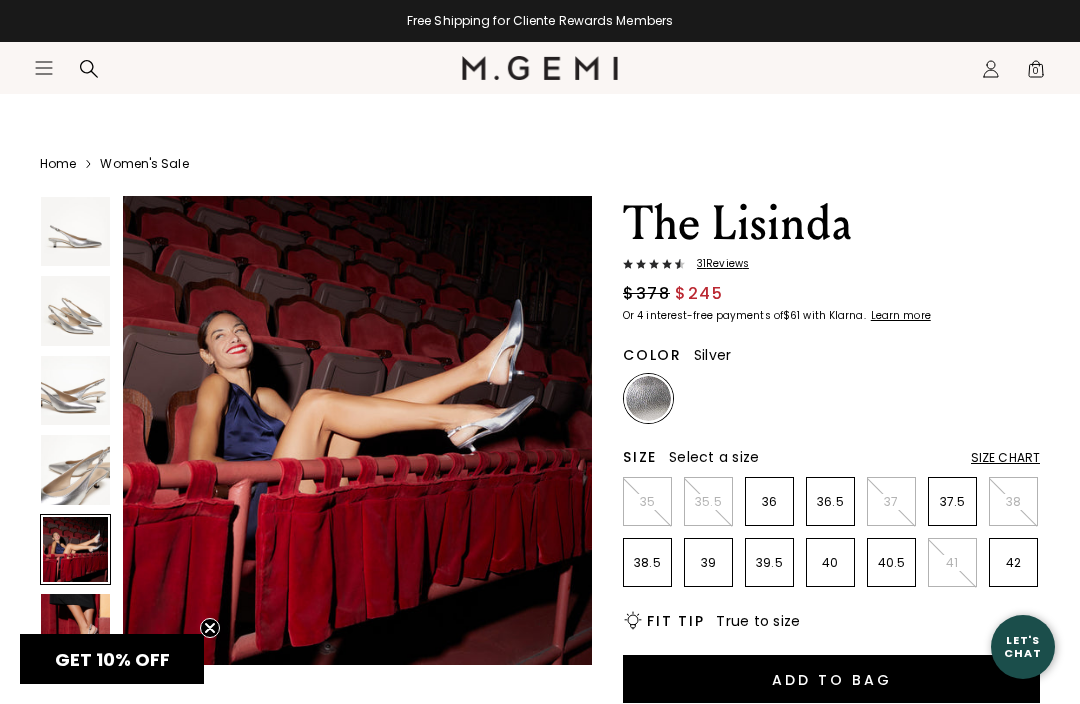 scroll, scrollTop: 1954, scrollLeft: 0, axis: vertical 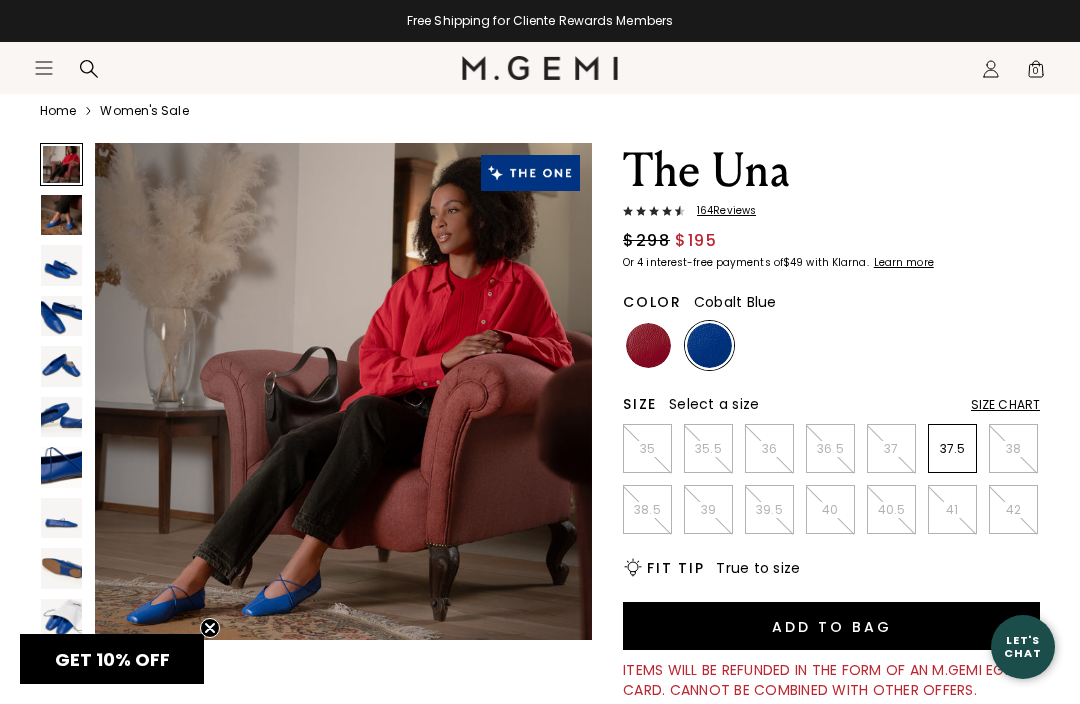 click at bounding box center (648, 345) 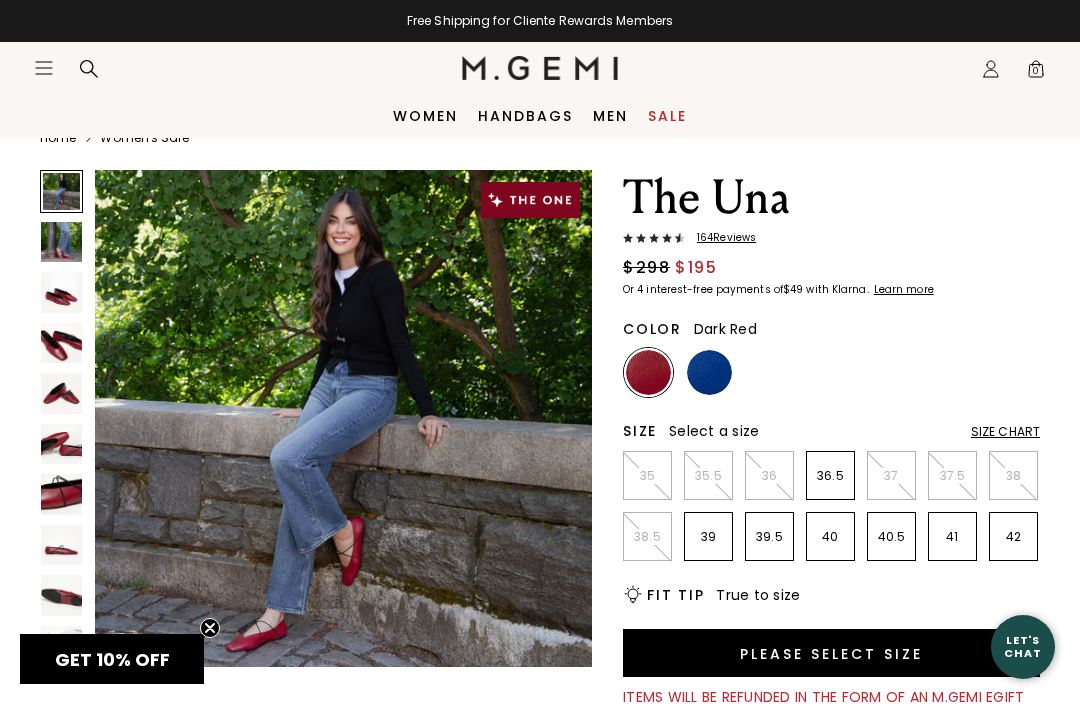 scroll, scrollTop: 0, scrollLeft: 0, axis: both 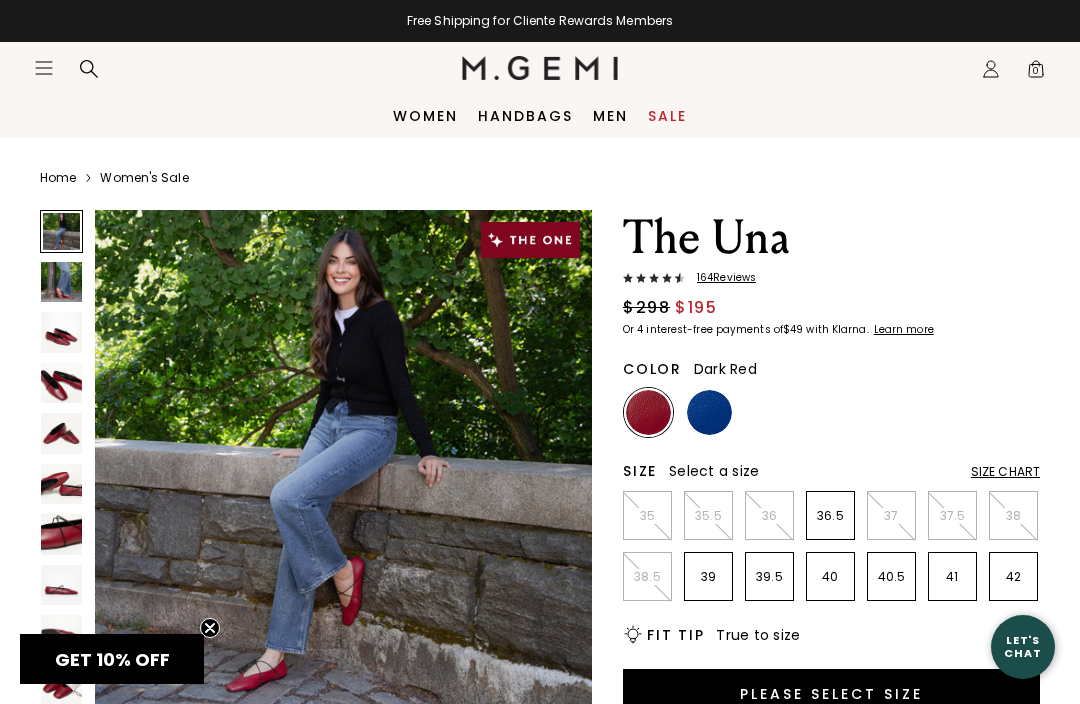 click 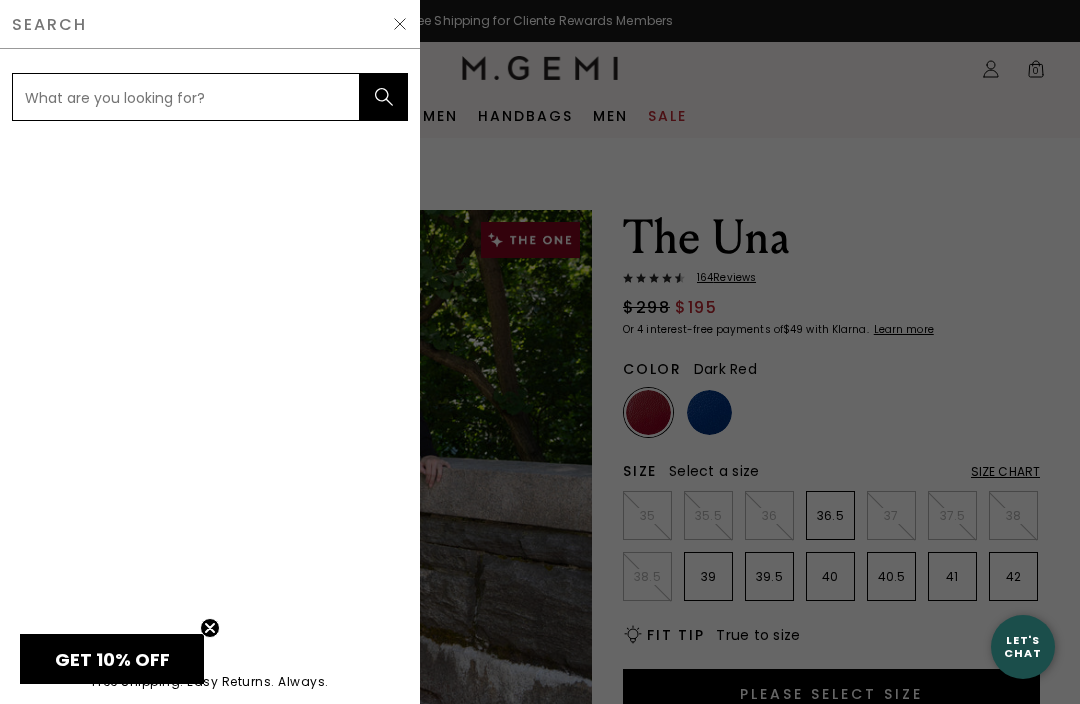 click at bounding box center (186, 97) 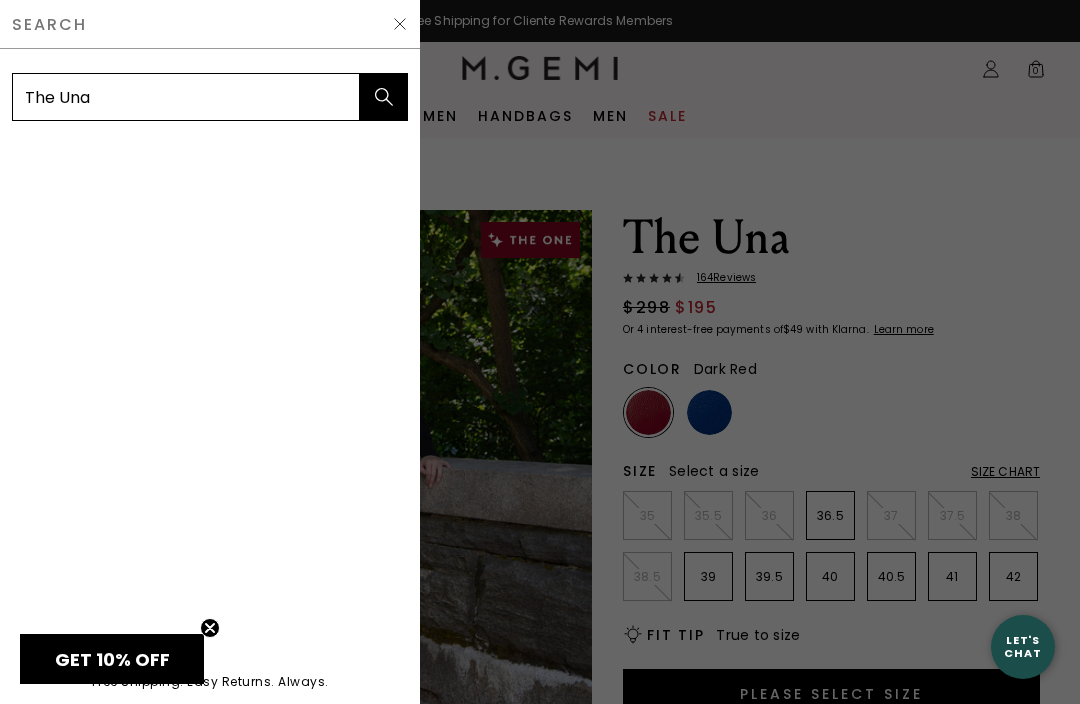 type on "The Una" 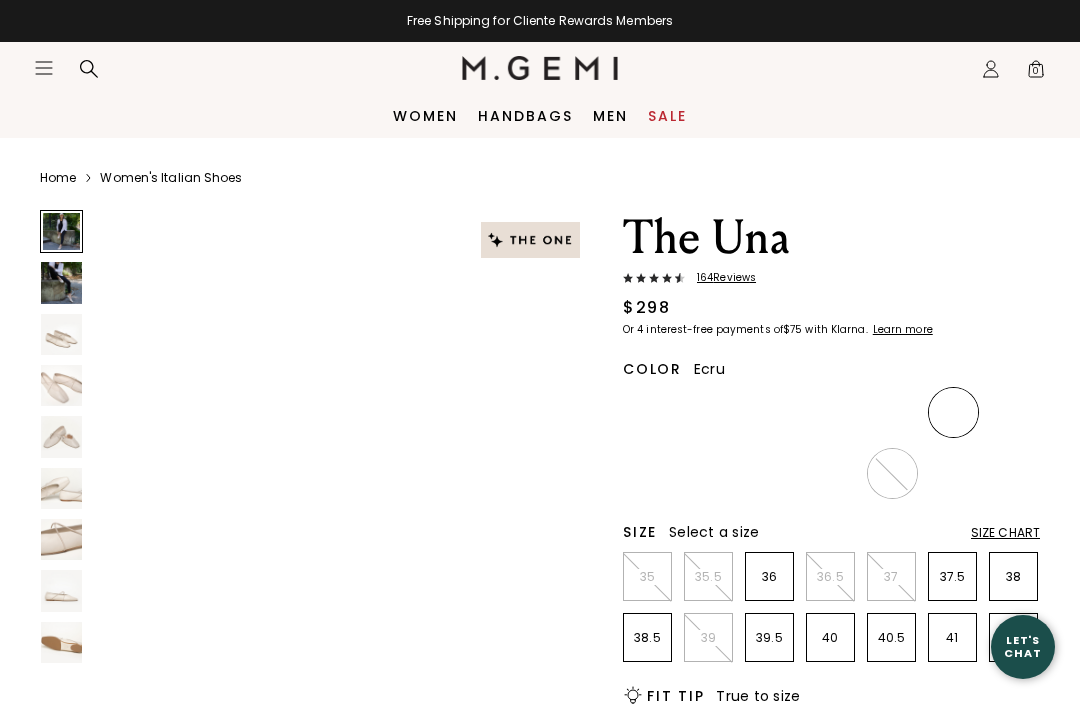 scroll, scrollTop: 0, scrollLeft: 0, axis: both 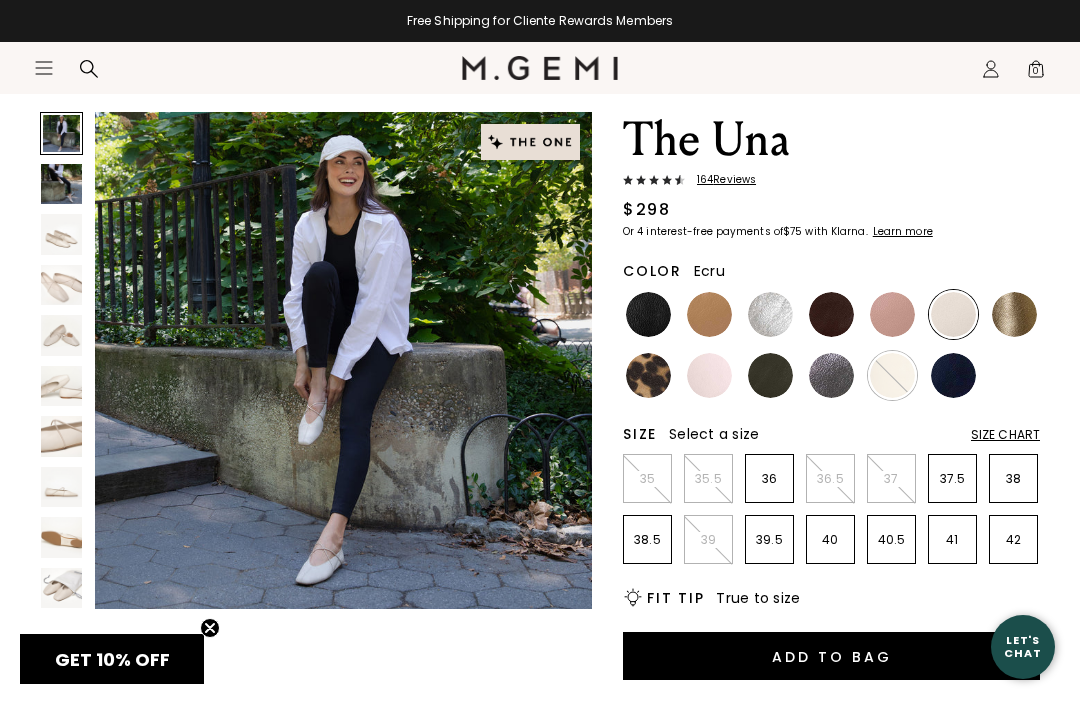 click at bounding box center [61, 386] 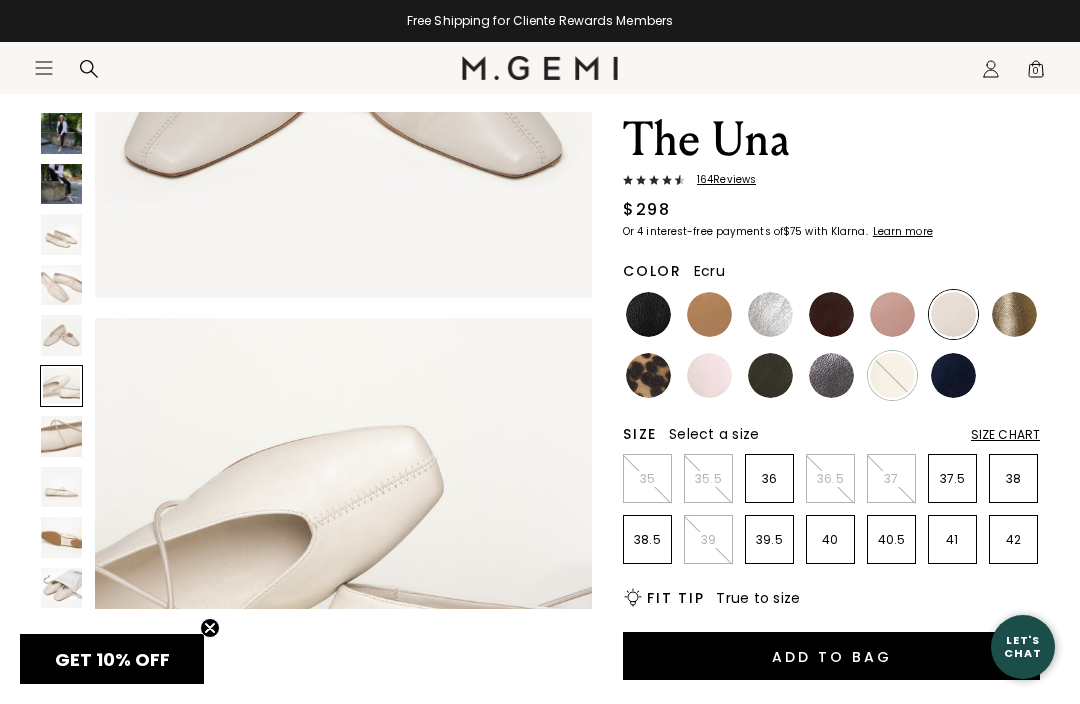 scroll, scrollTop: 2587, scrollLeft: 0, axis: vertical 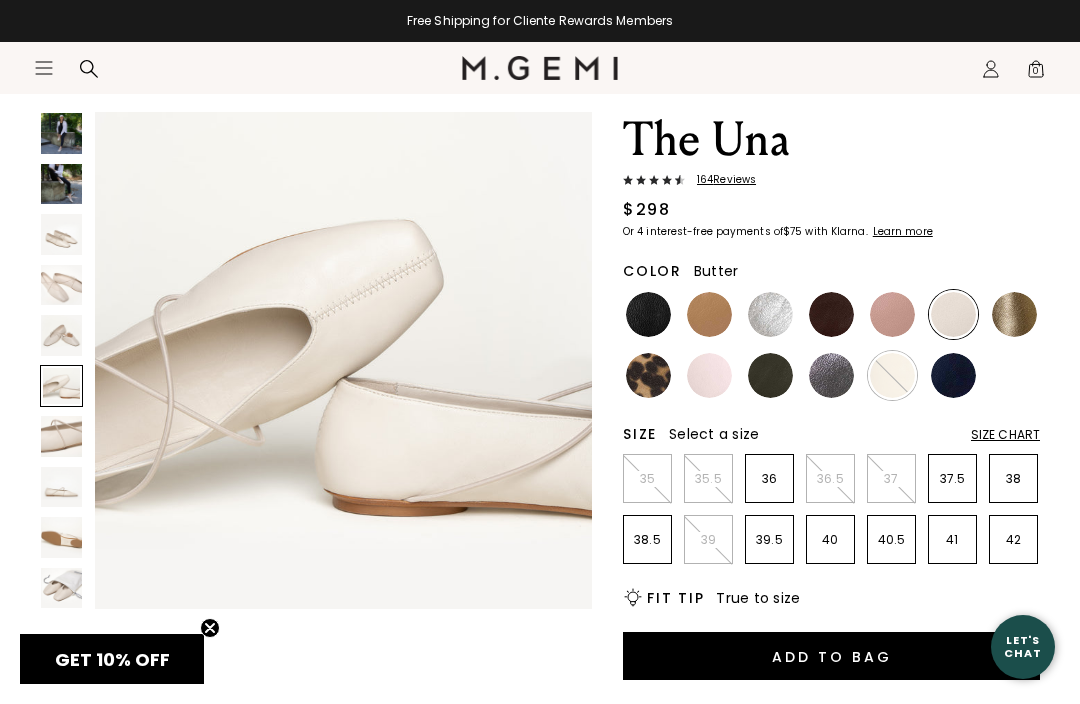 click at bounding box center [892, 375] 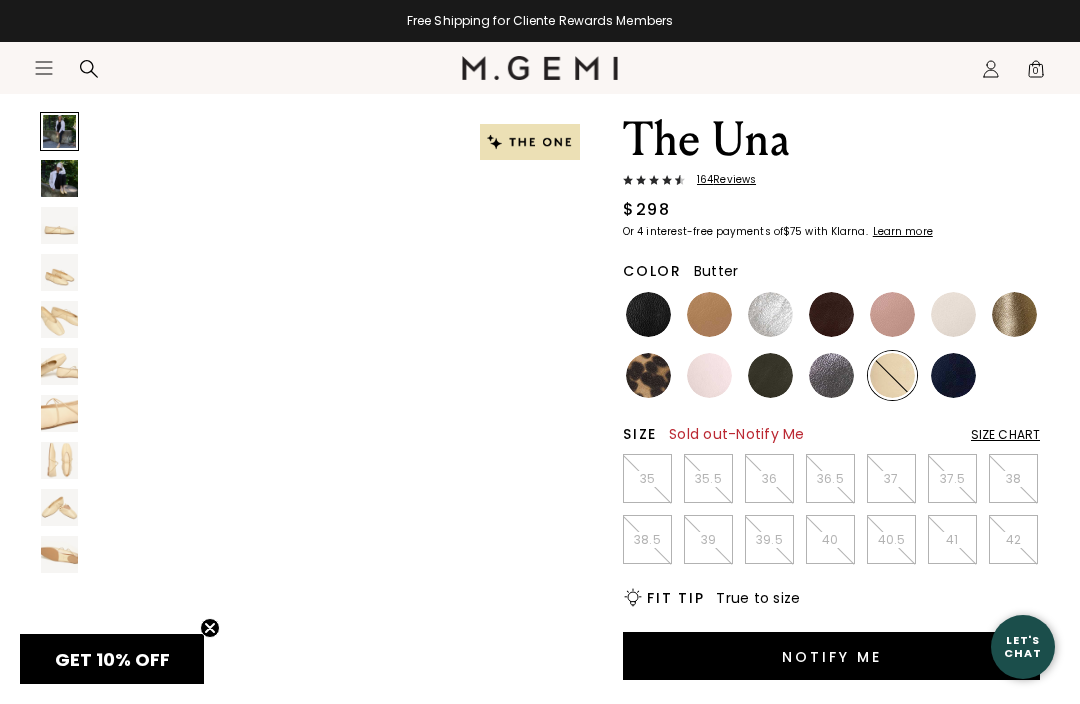scroll, scrollTop: 0, scrollLeft: 0, axis: both 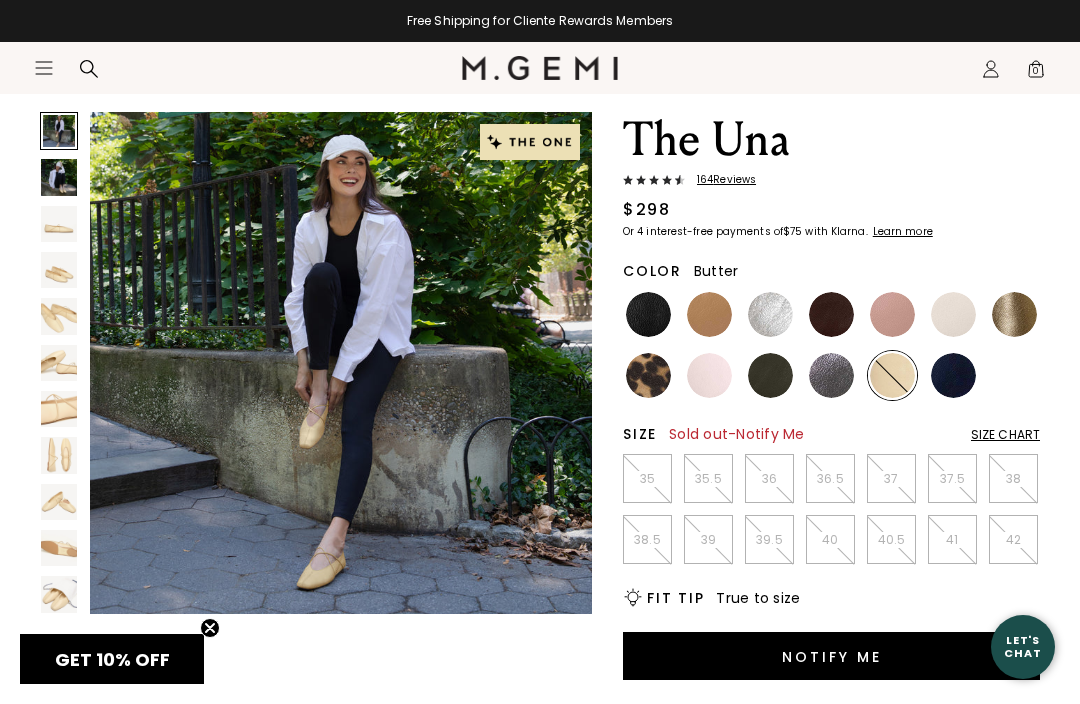 click at bounding box center [1014, 314] 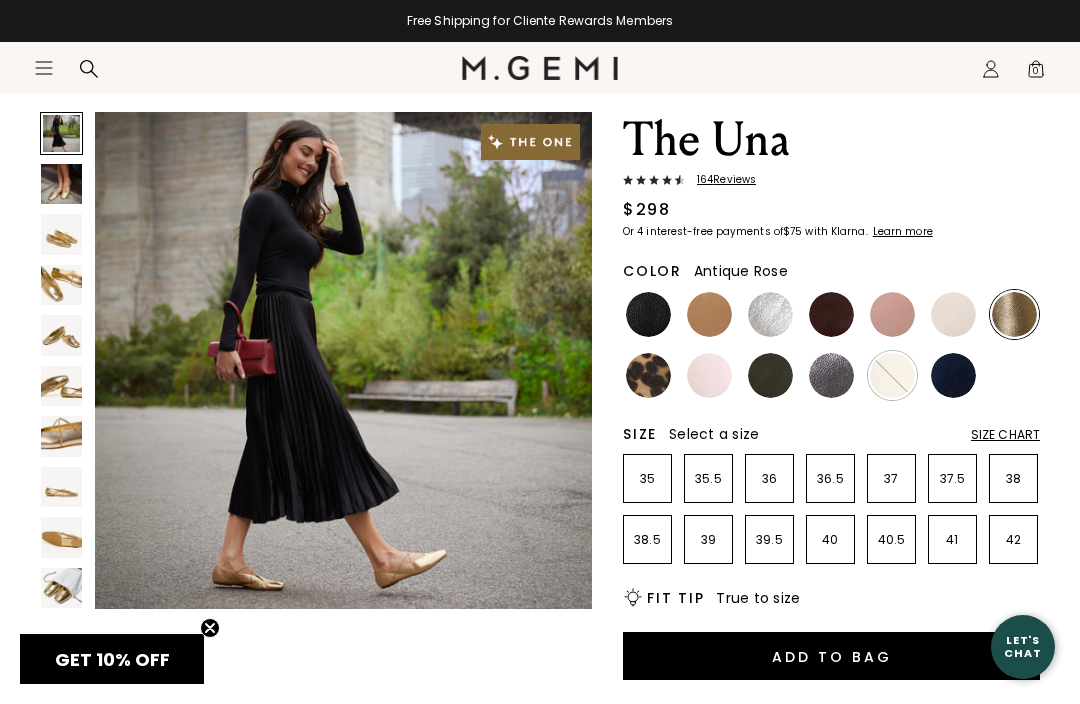 click at bounding box center [892, 314] 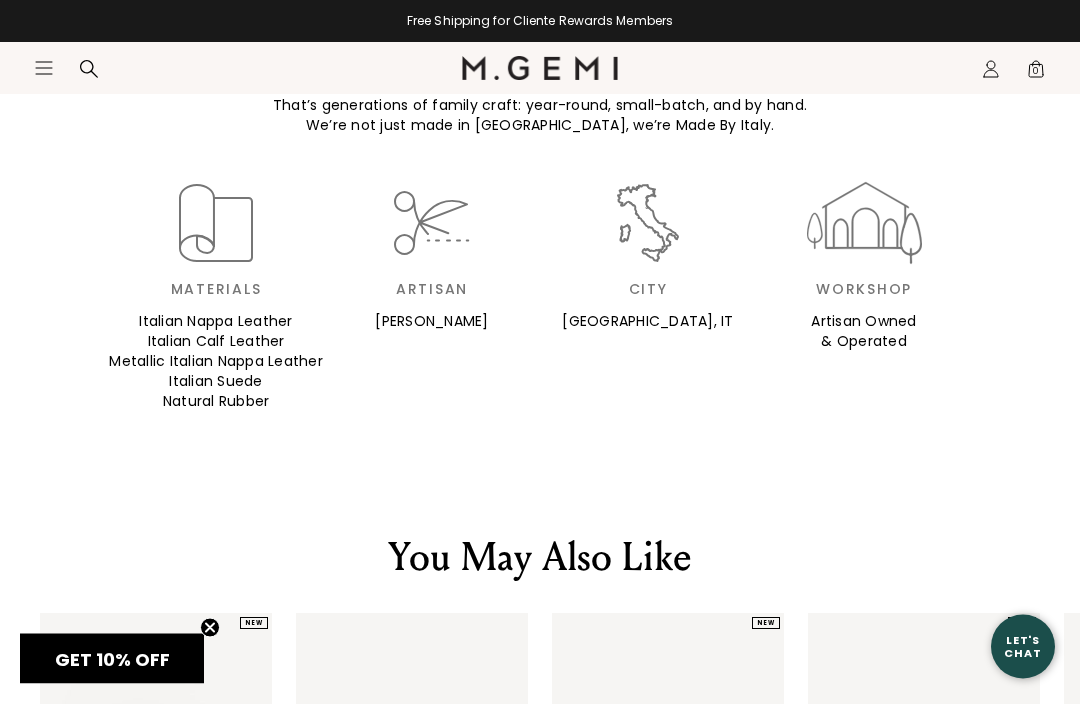 scroll, scrollTop: 3593, scrollLeft: 0, axis: vertical 